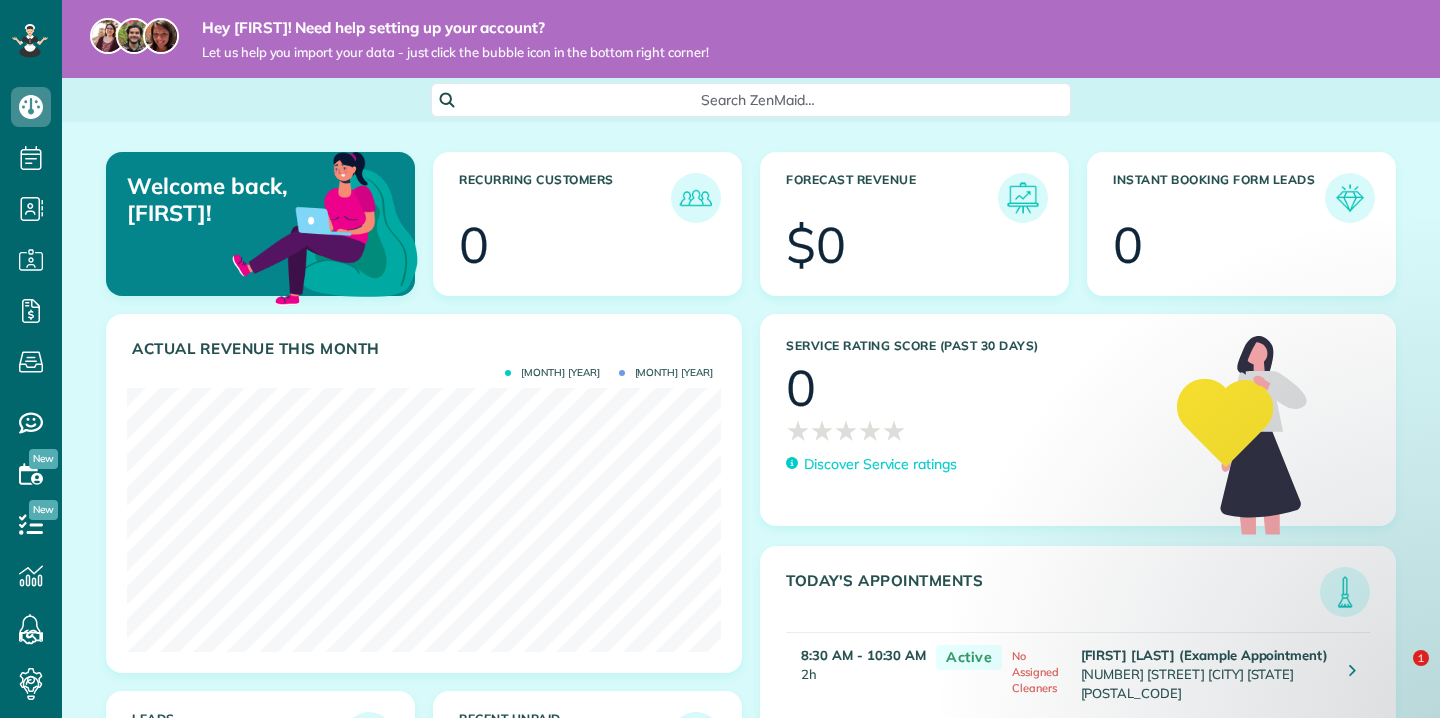scroll, scrollTop: 0, scrollLeft: 0, axis: both 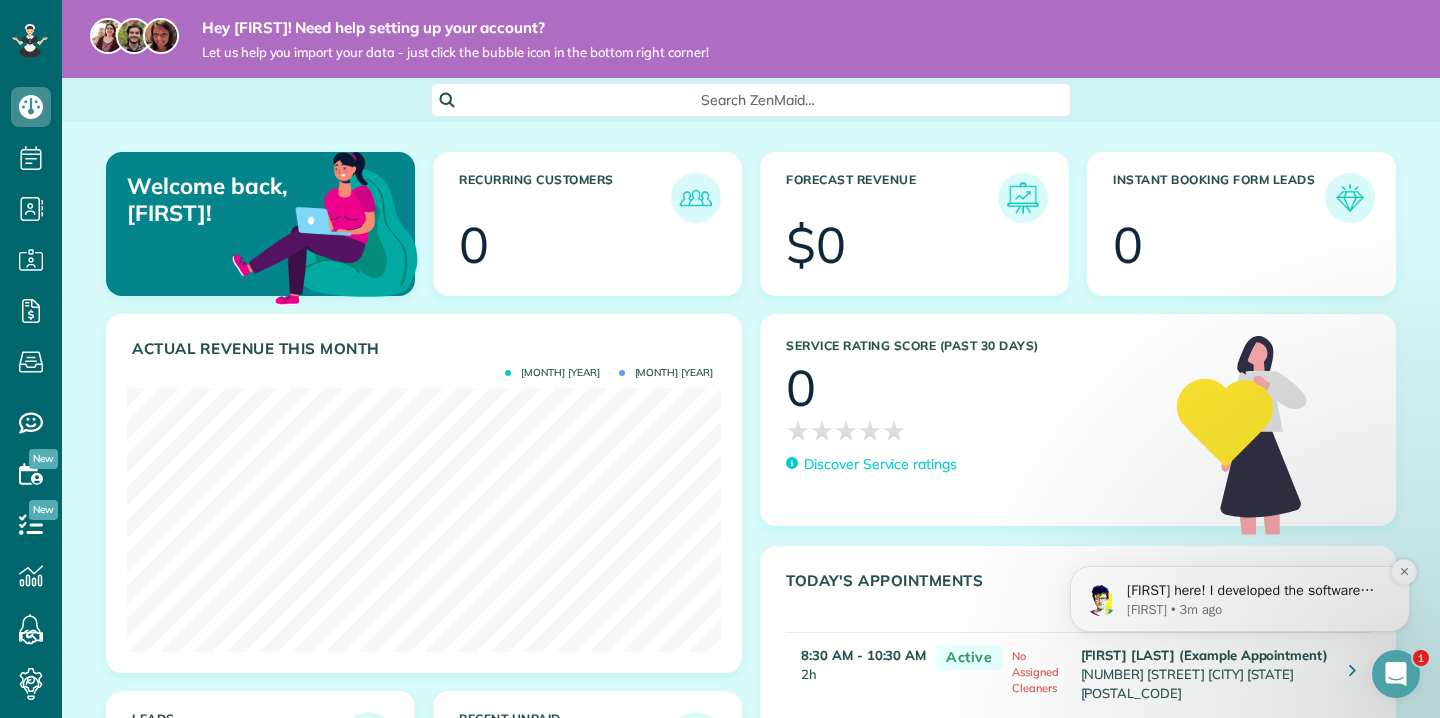 click on "Alex here! I developed the software you're currently trialing (though I have help now!) How was your first day on ZenMaid?  Click reply below and let me and team know what you're looking for or what you need.  We're here to help! - Alex Alexandre Lambolez CTO, ZenMaid.com Software PS Hit reply now - we want to hear from you :-)" at bounding box center [1256, 591] 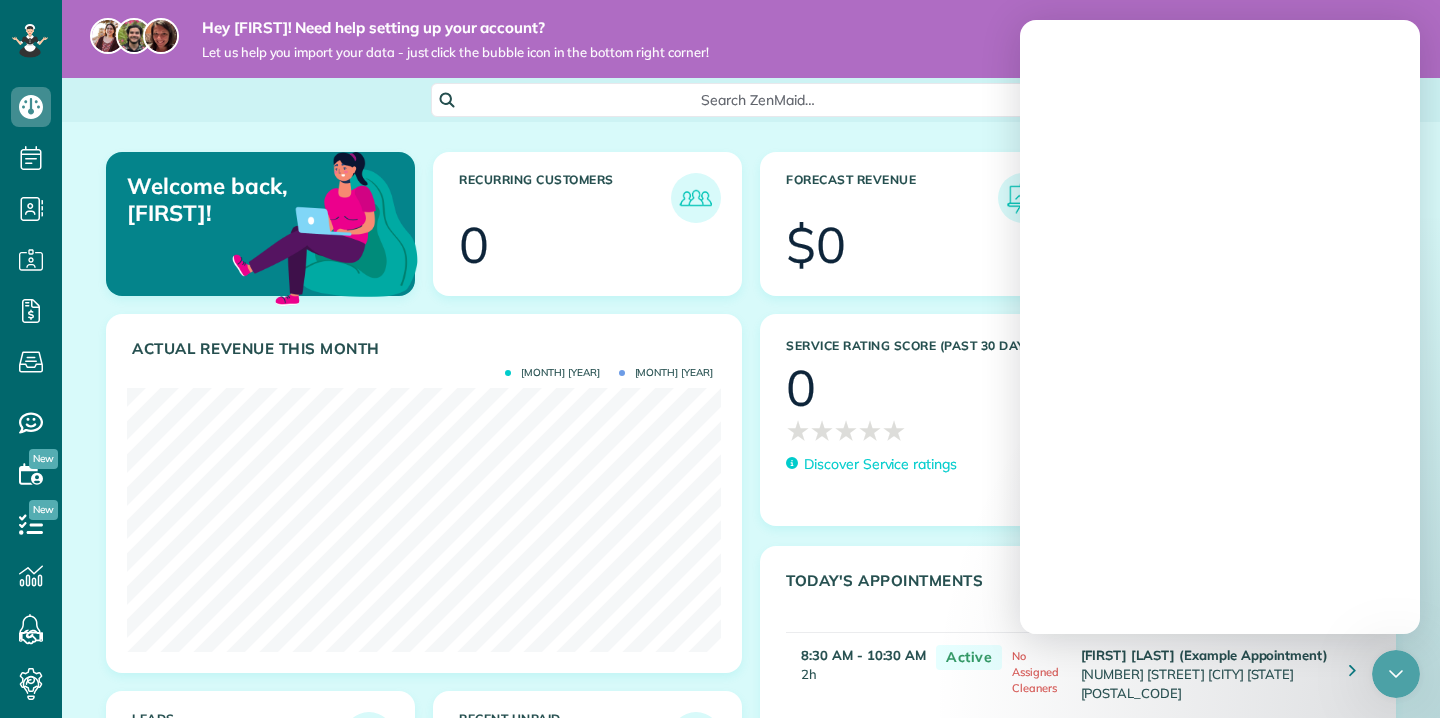 scroll, scrollTop: 0, scrollLeft: 0, axis: both 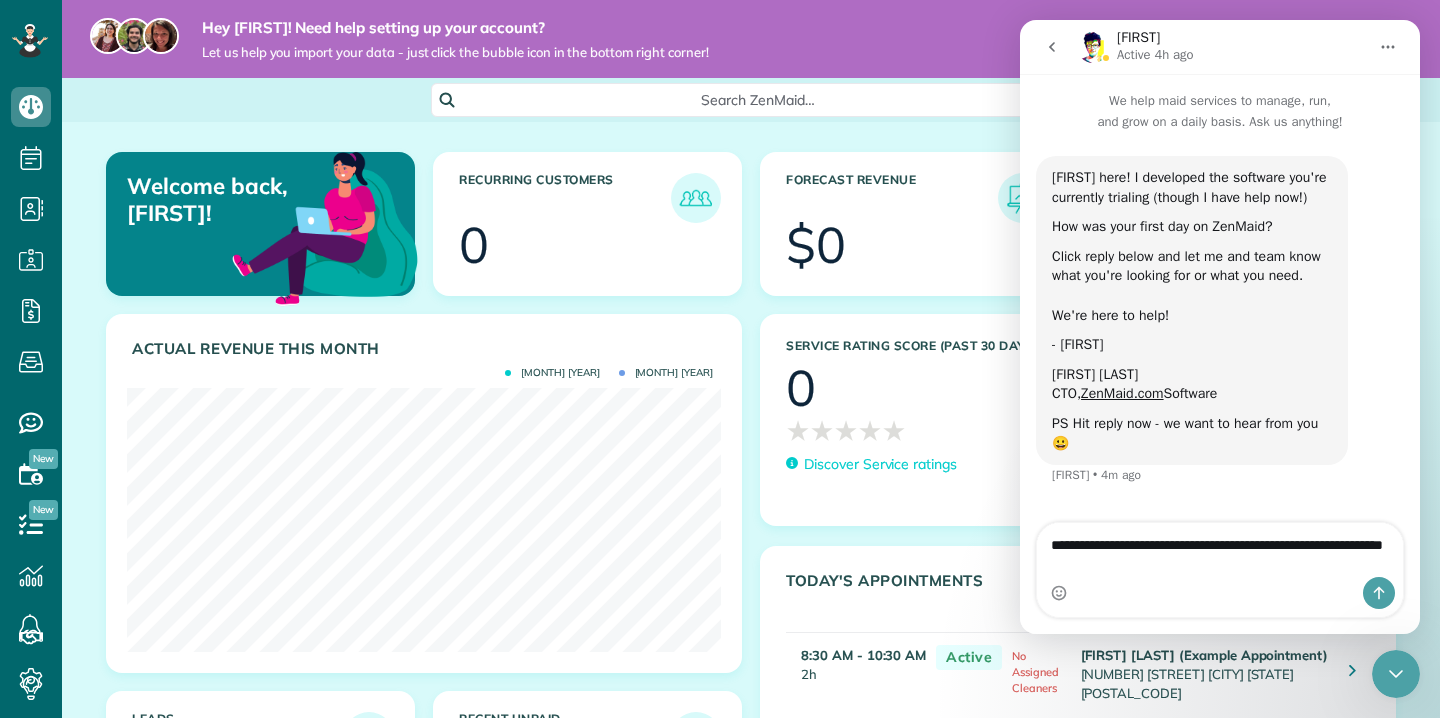 type on "**********" 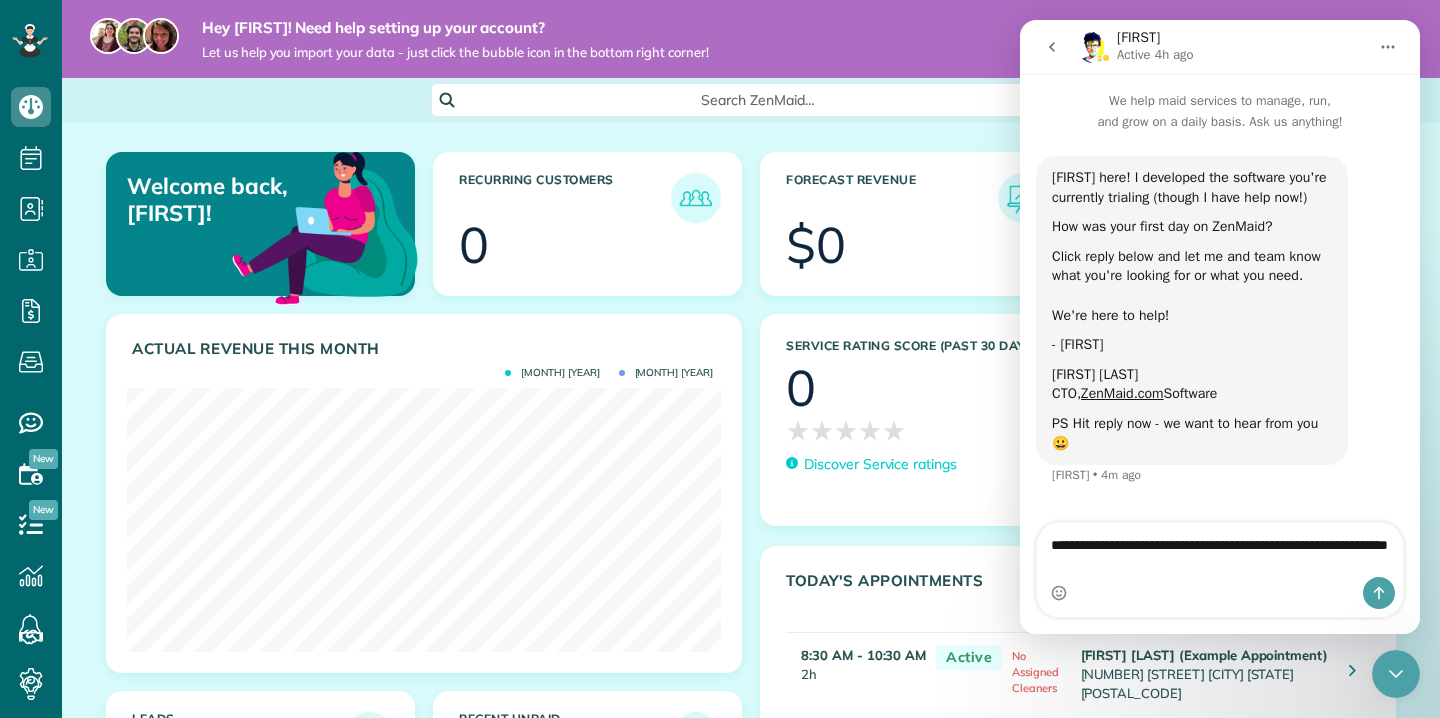 type 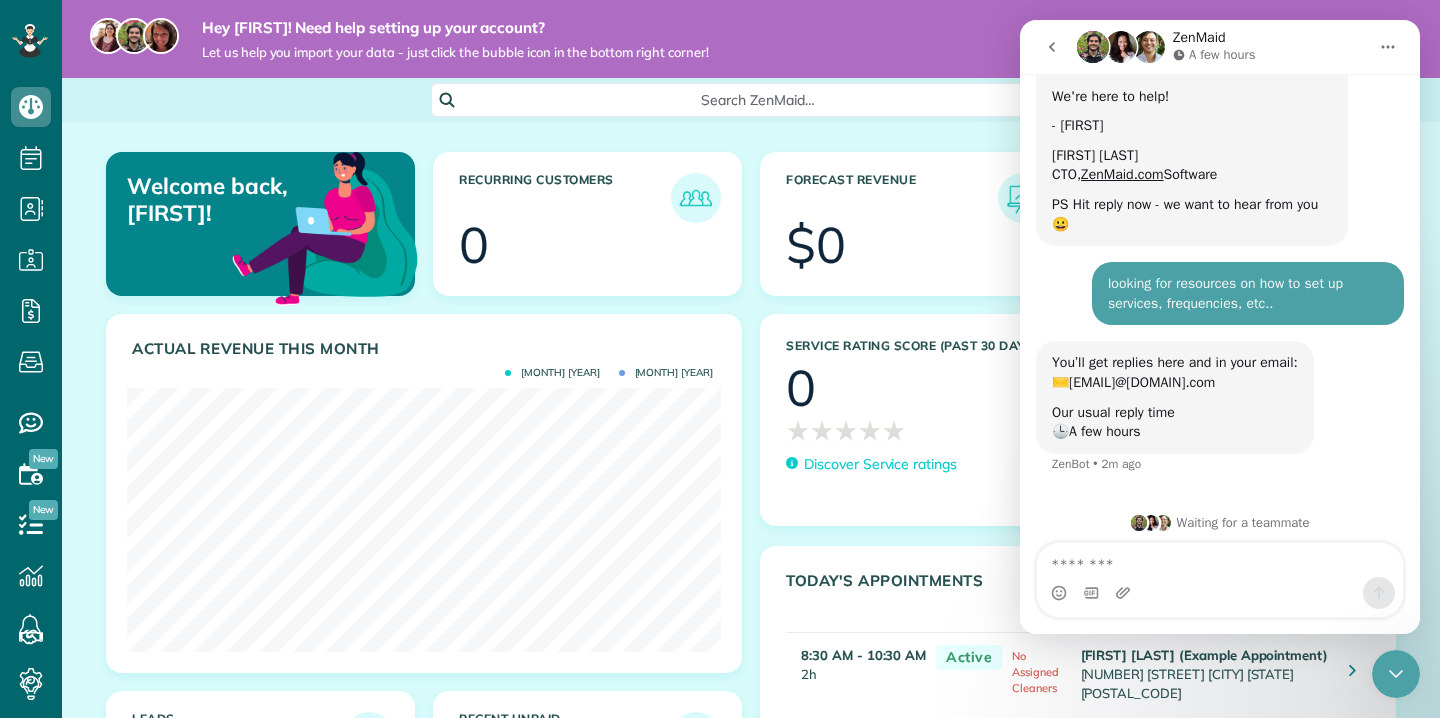 scroll, scrollTop: 247, scrollLeft: 0, axis: vertical 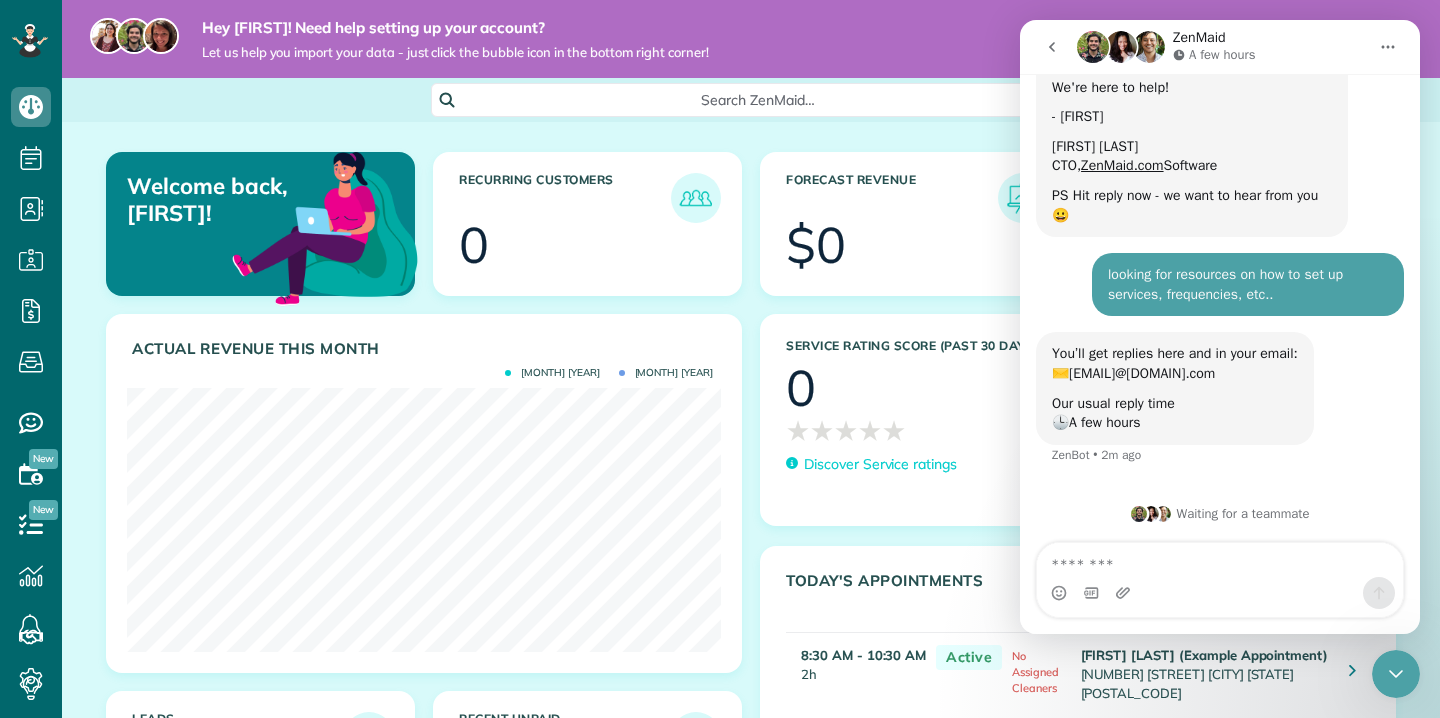 click 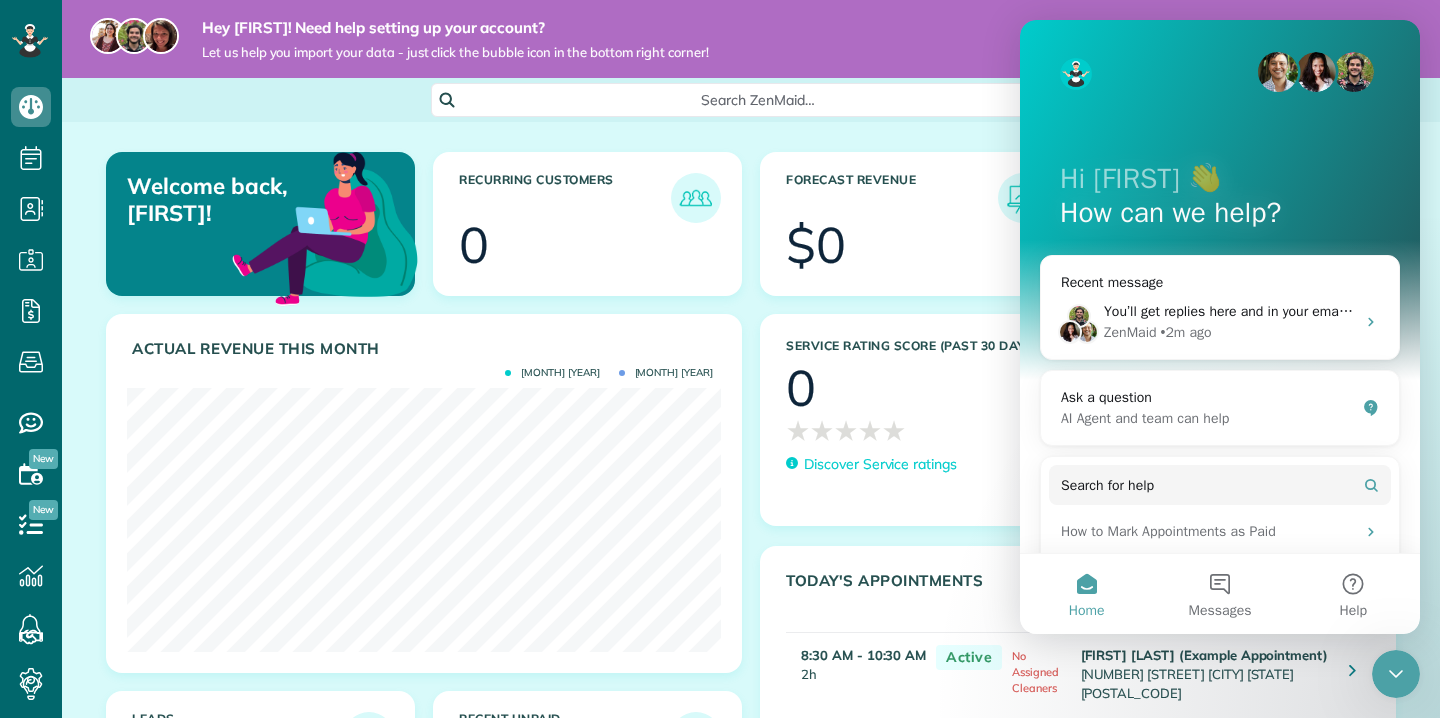 scroll, scrollTop: 0, scrollLeft: 0, axis: both 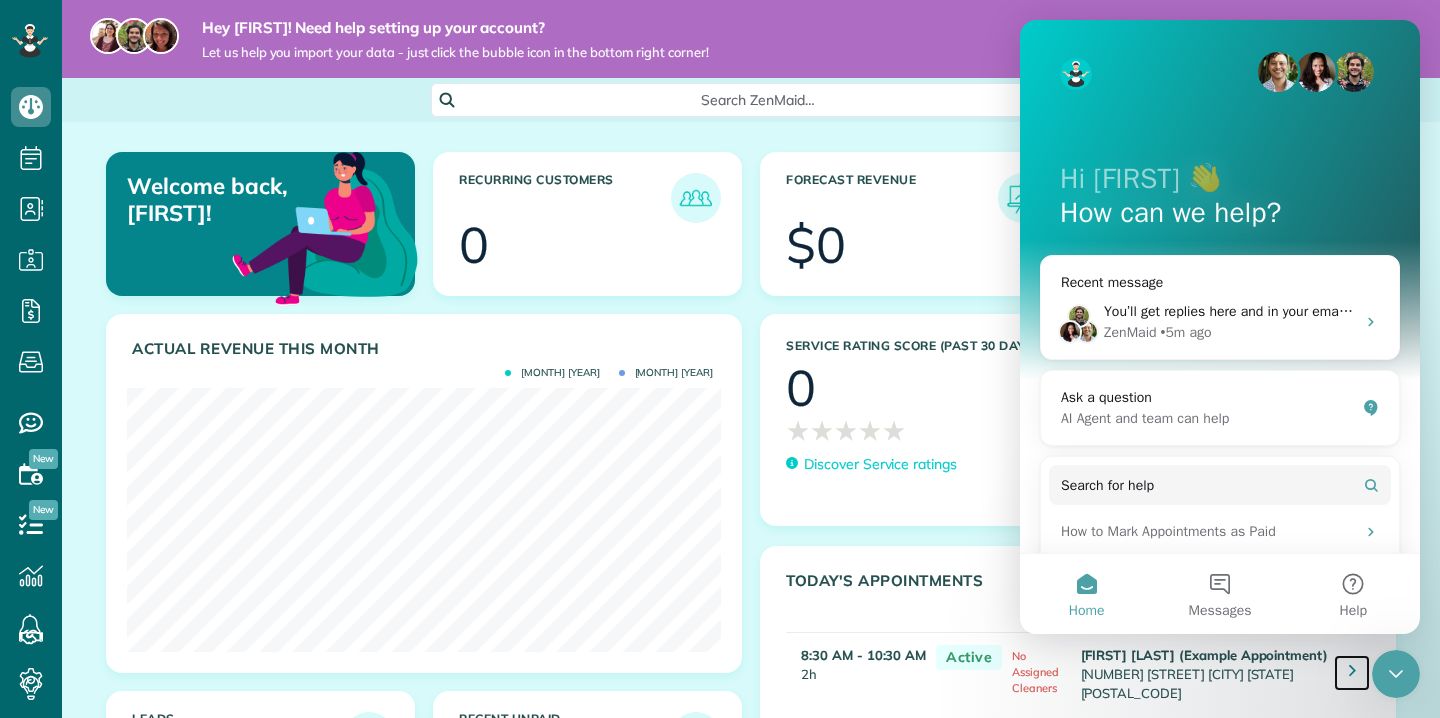 click at bounding box center [1352, 670] 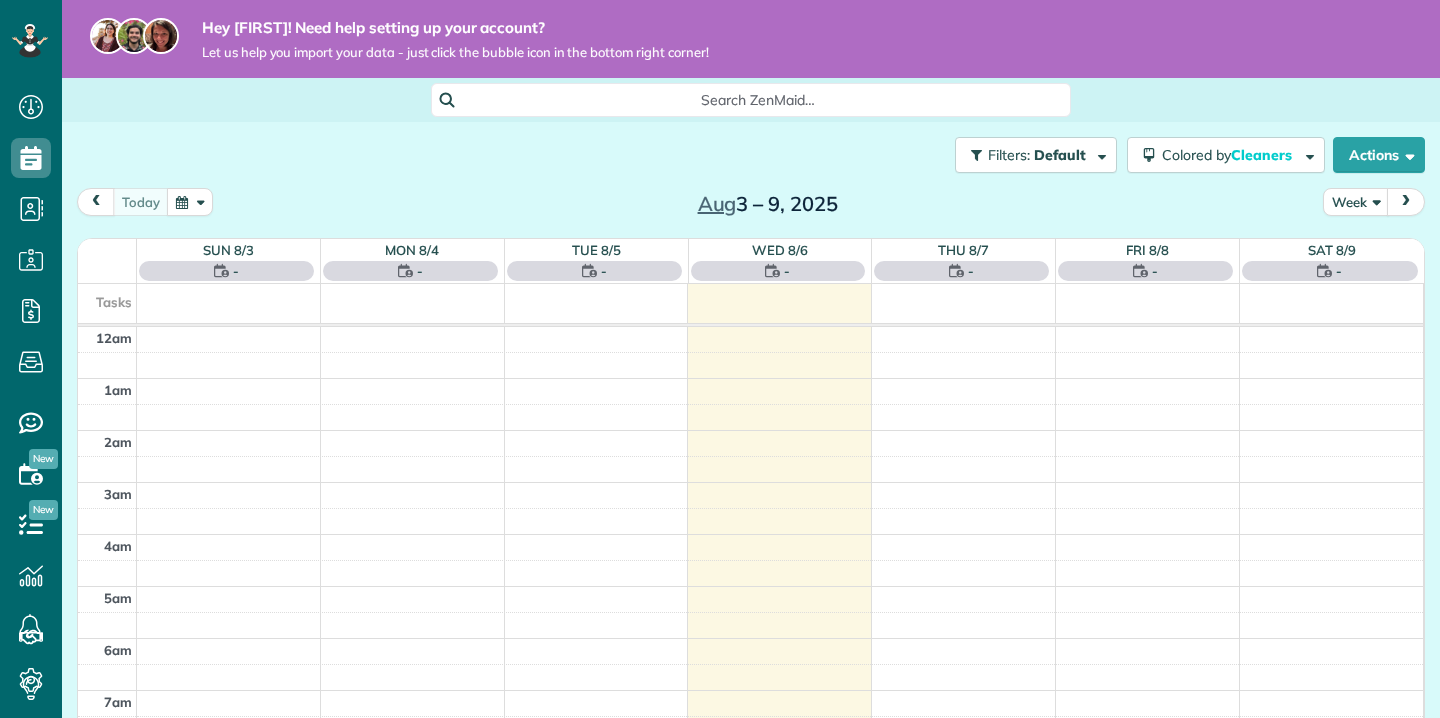 scroll, scrollTop: 0, scrollLeft: 0, axis: both 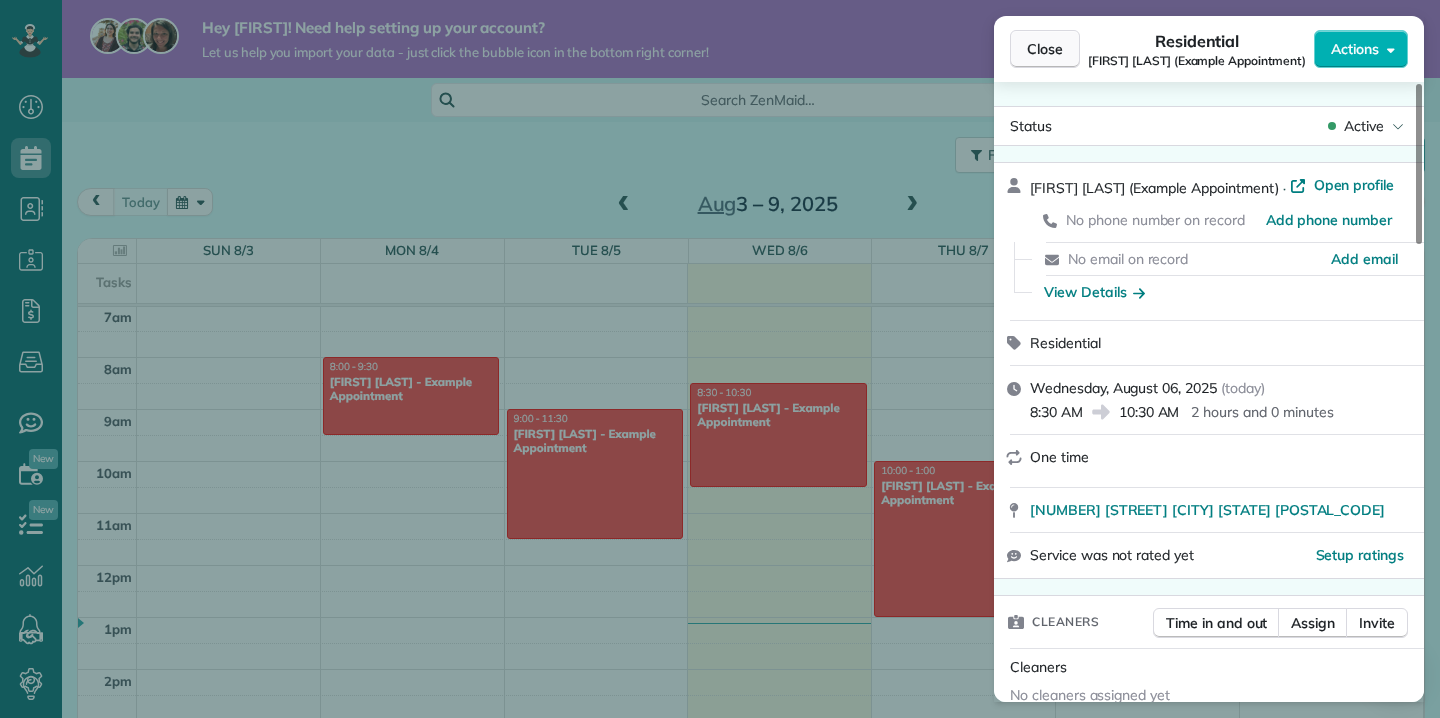 click on "Close" at bounding box center (1045, 49) 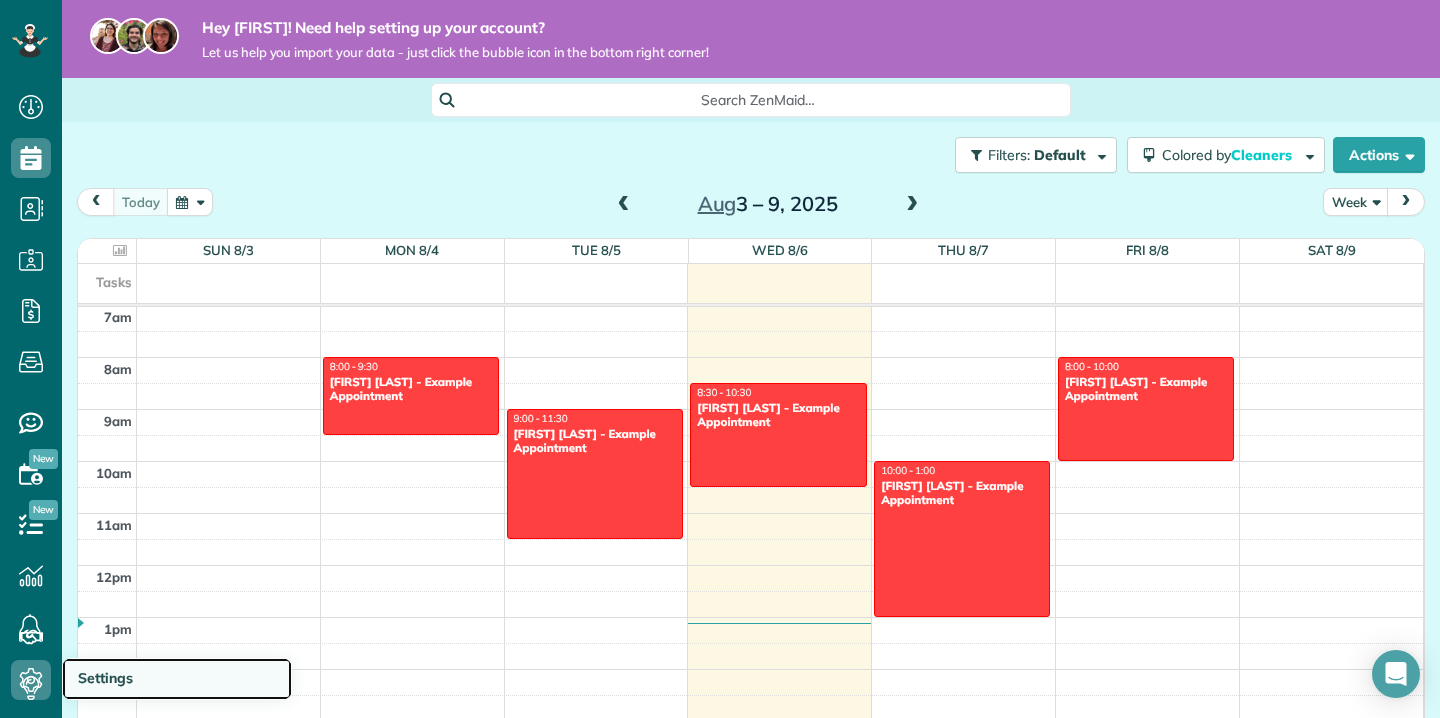click on "Settings" at bounding box center [105, 678] 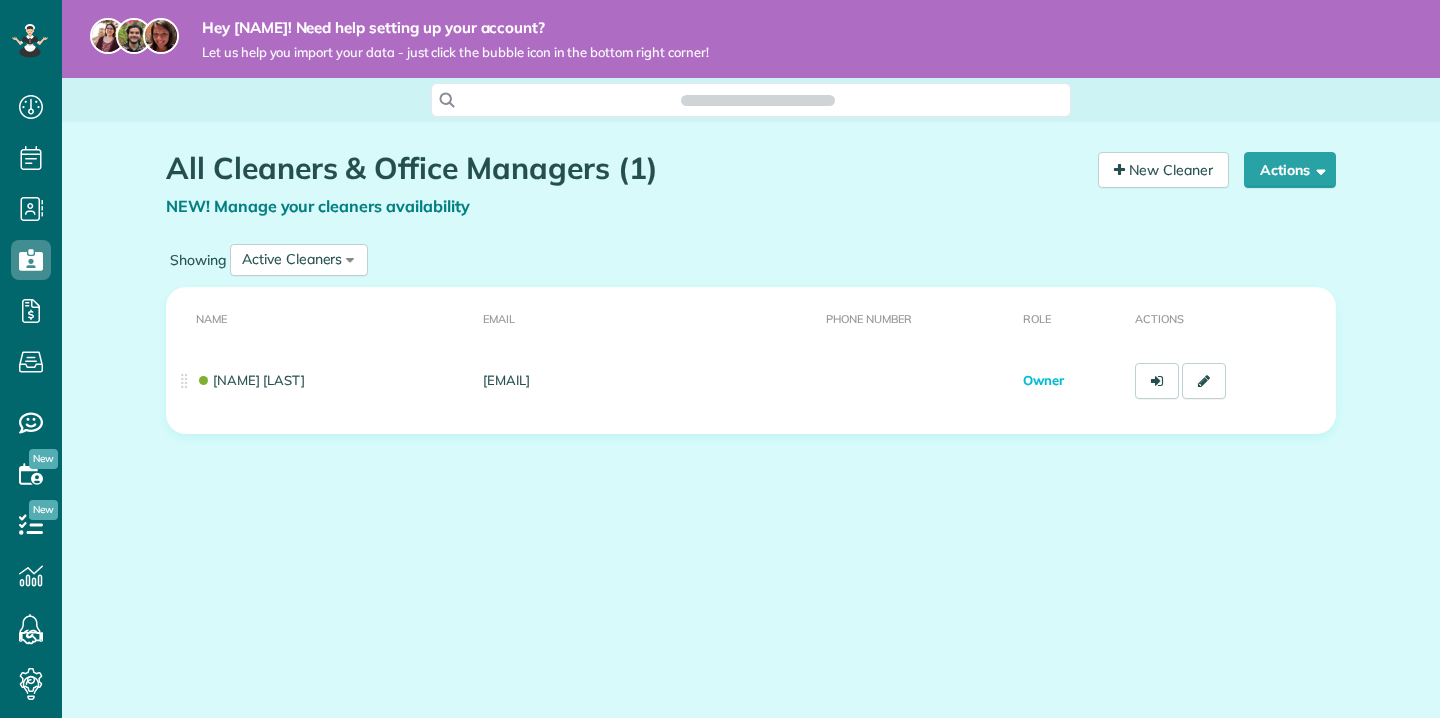 scroll, scrollTop: 0, scrollLeft: 0, axis: both 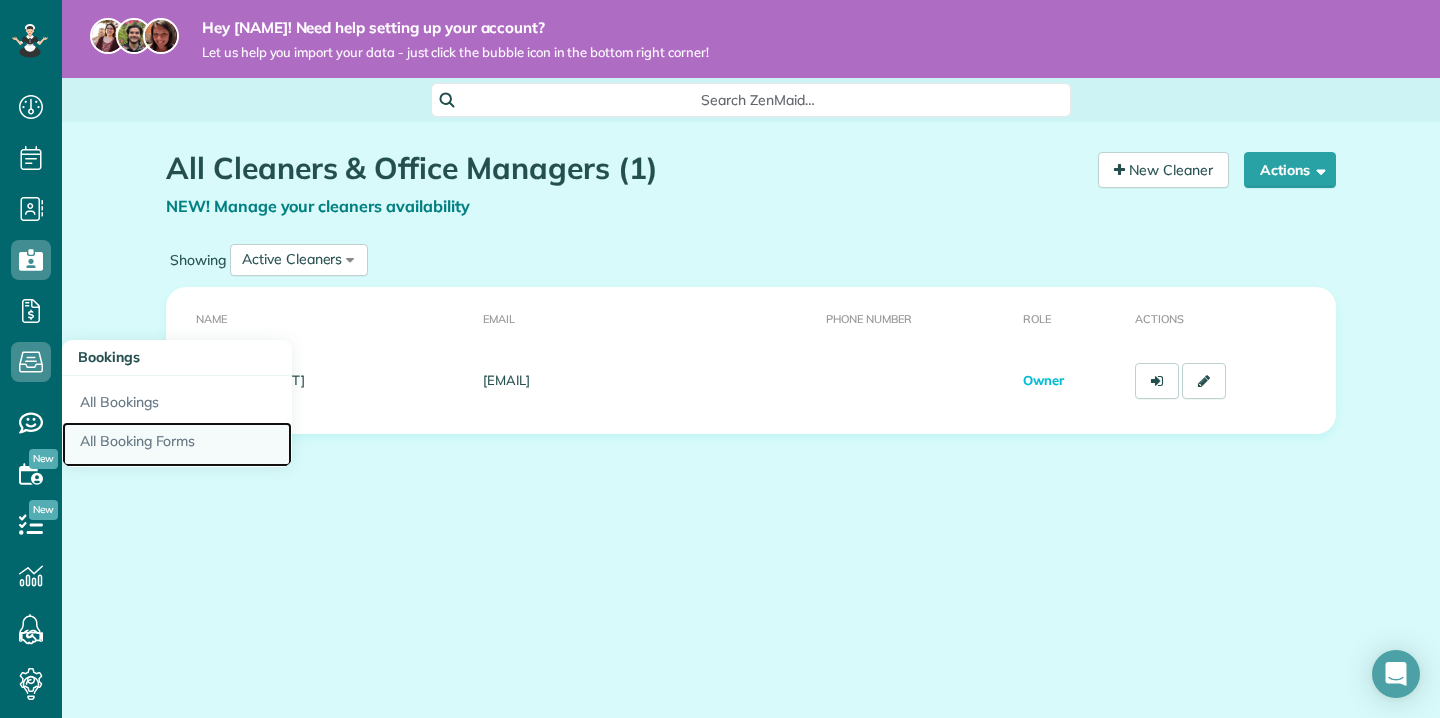 click on "All Booking Forms" at bounding box center [177, 445] 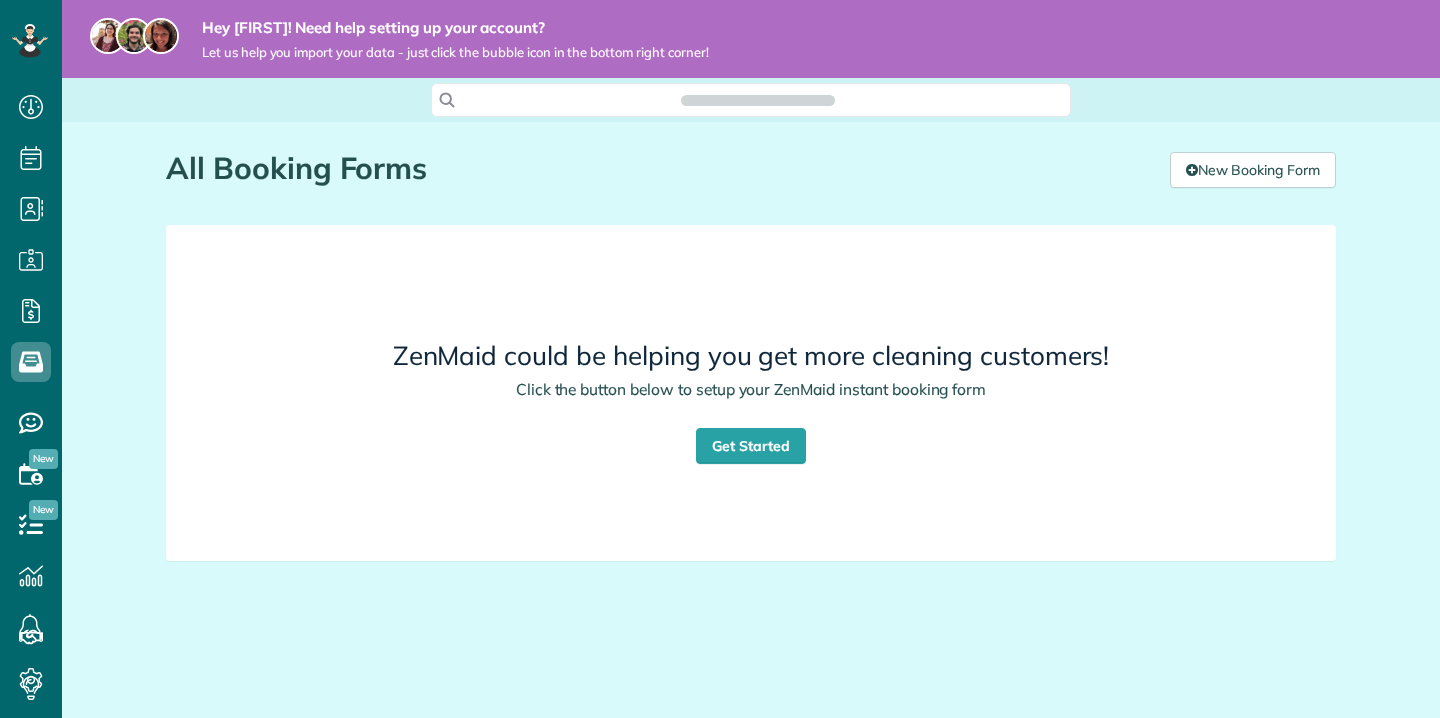 scroll, scrollTop: 0, scrollLeft: 0, axis: both 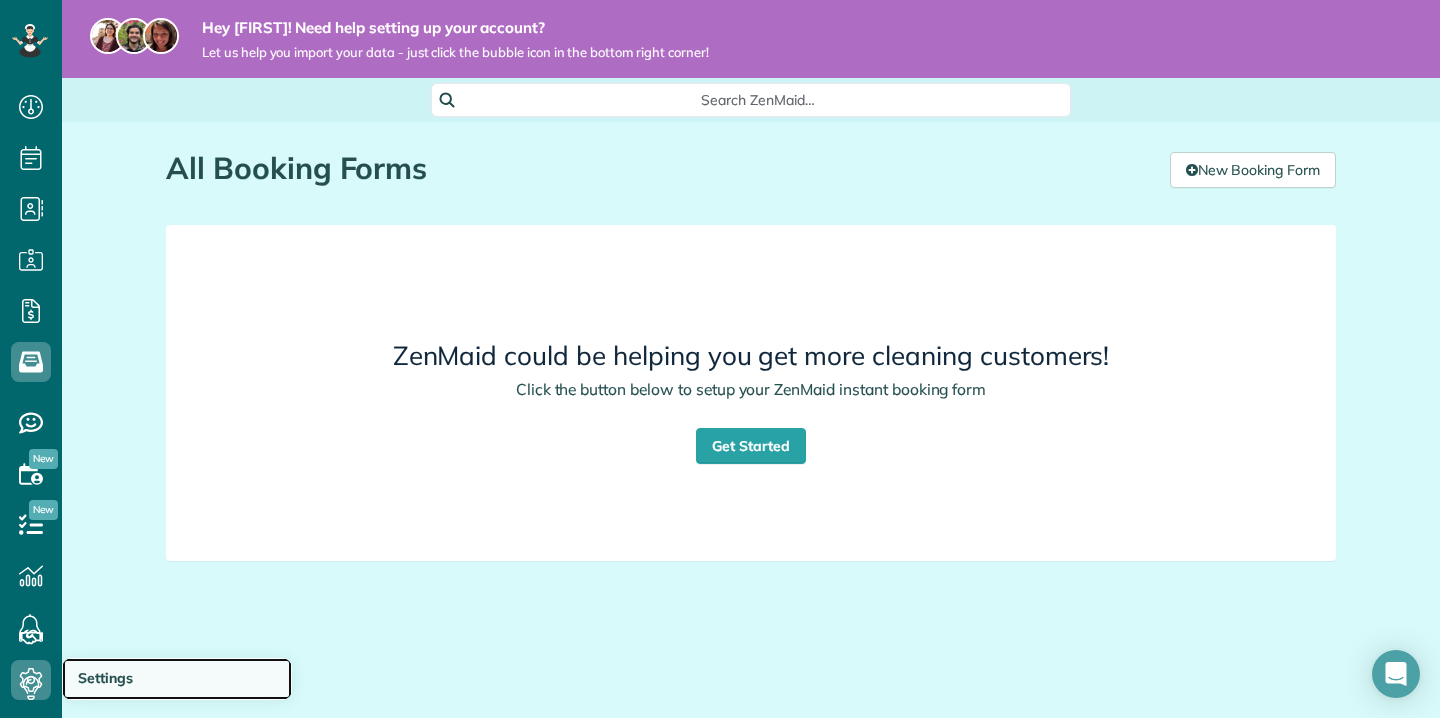 click on "Settings" at bounding box center (105, 678) 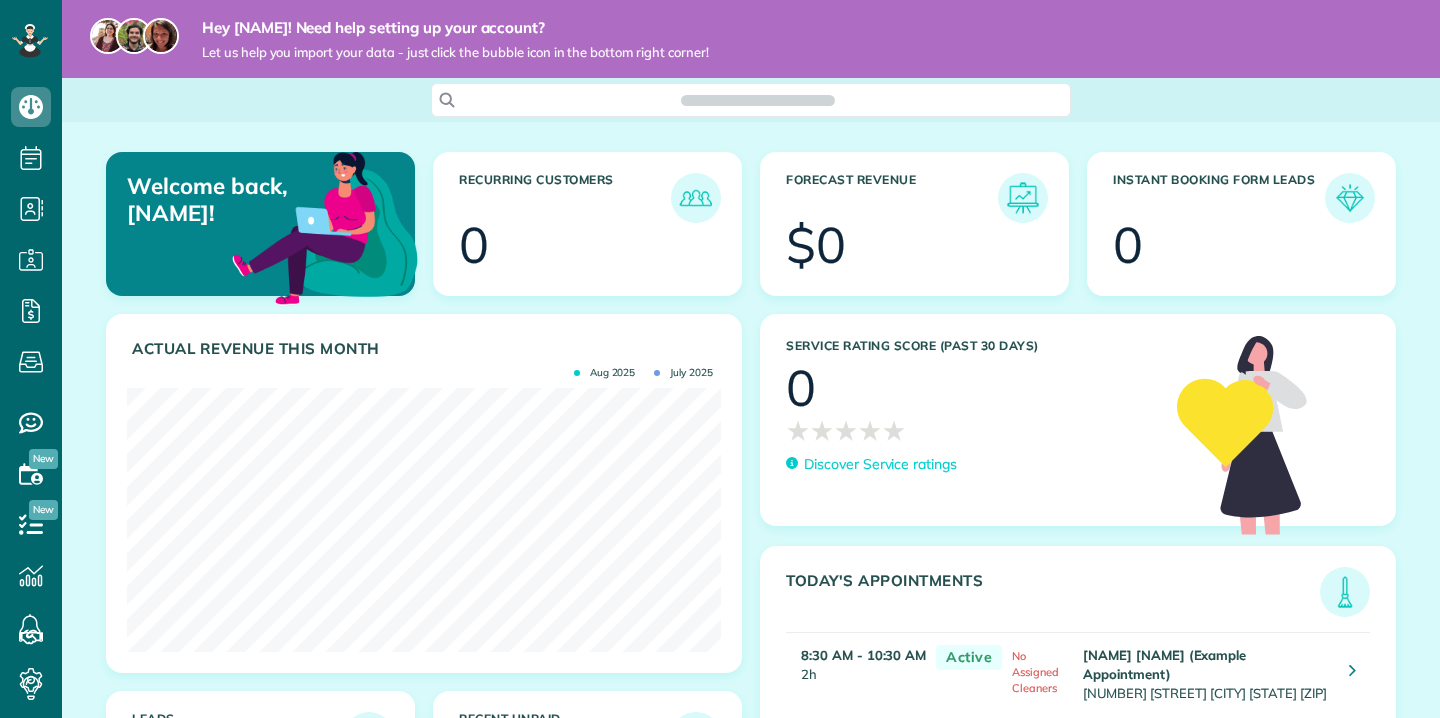 scroll, scrollTop: 0, scrollLeft: 0, axis: both 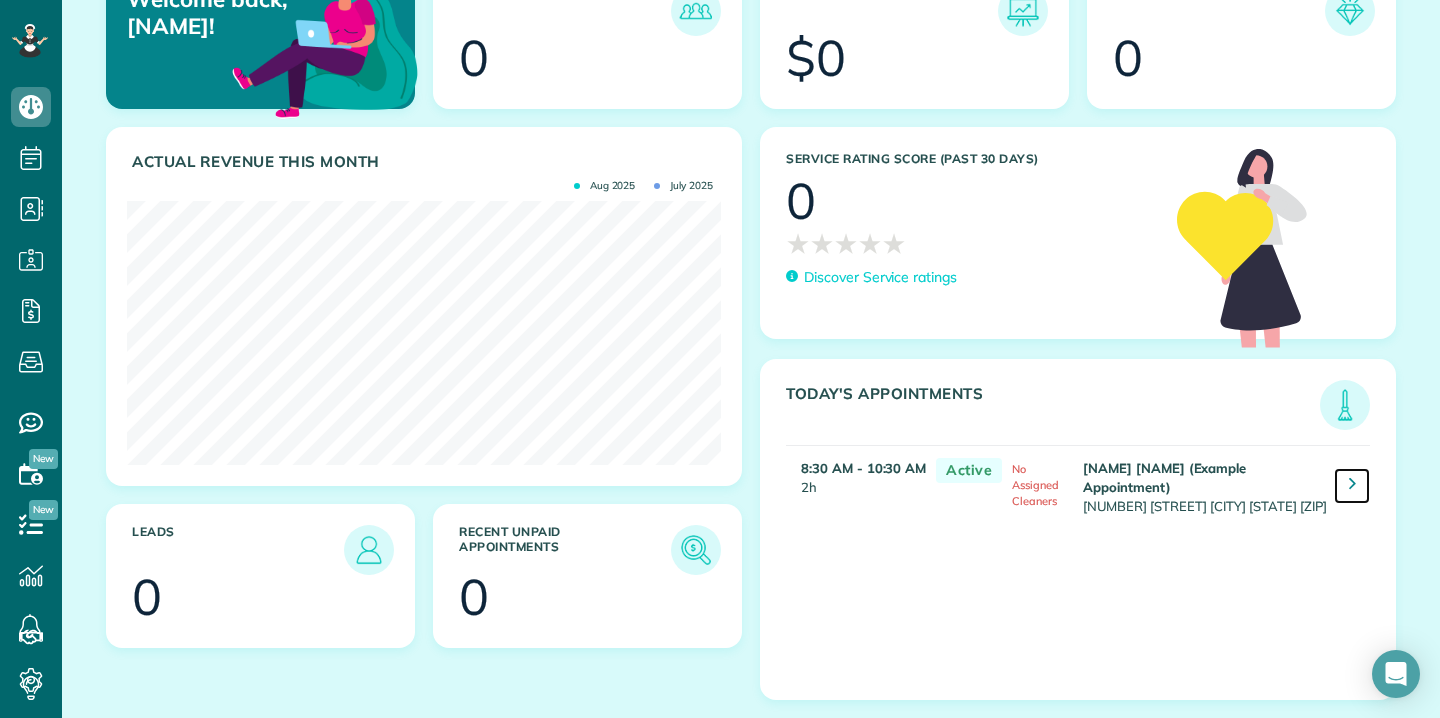 click at bounding box center (1352, 483) 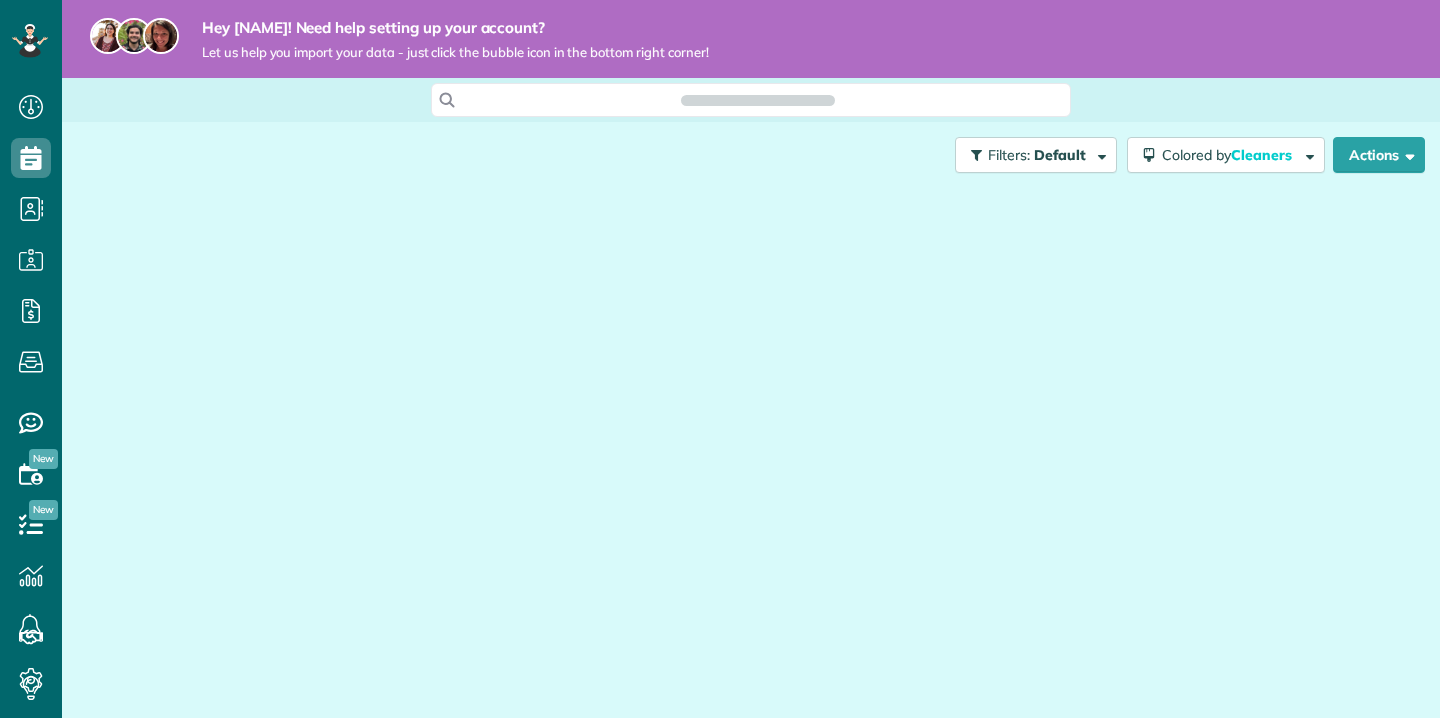 scroll, scrollTop: 0, scrollLeft: 0, axis: both 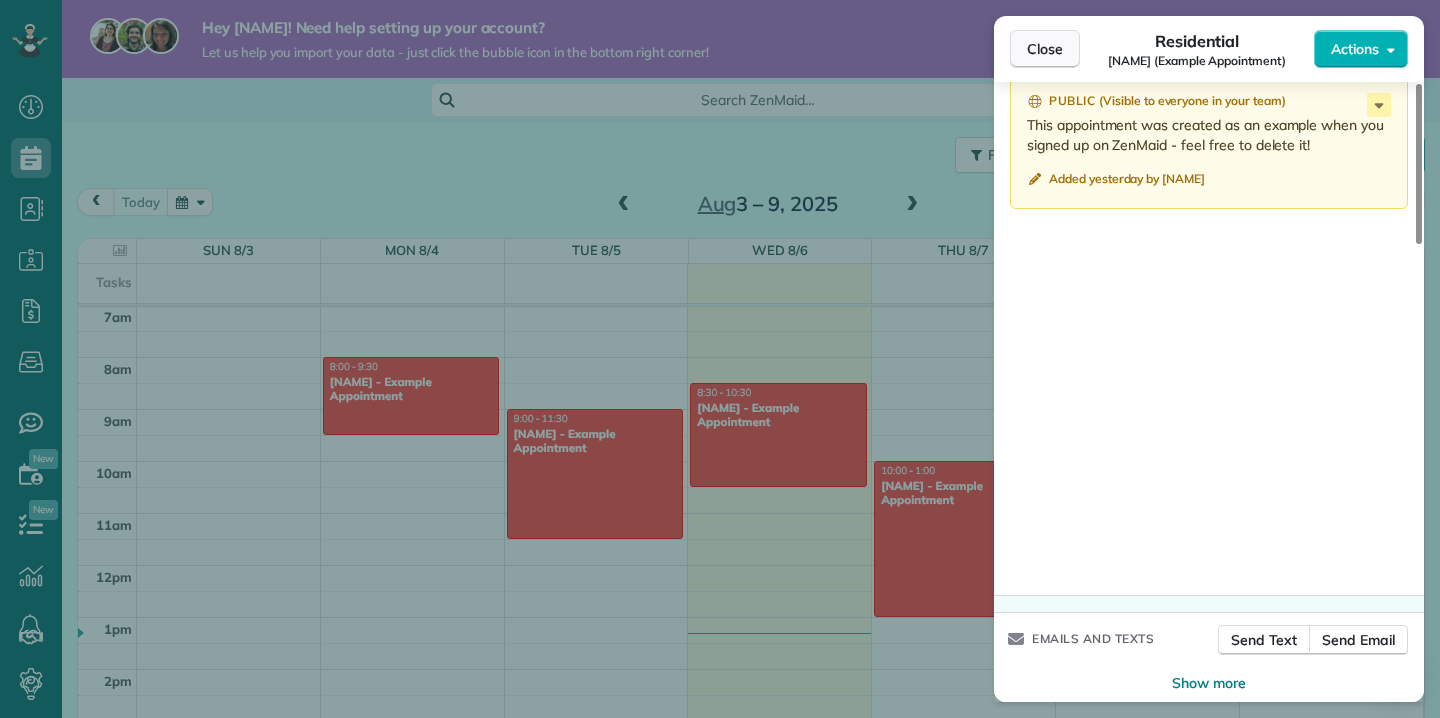 click on "Close" at bounding box center [1045, 49] 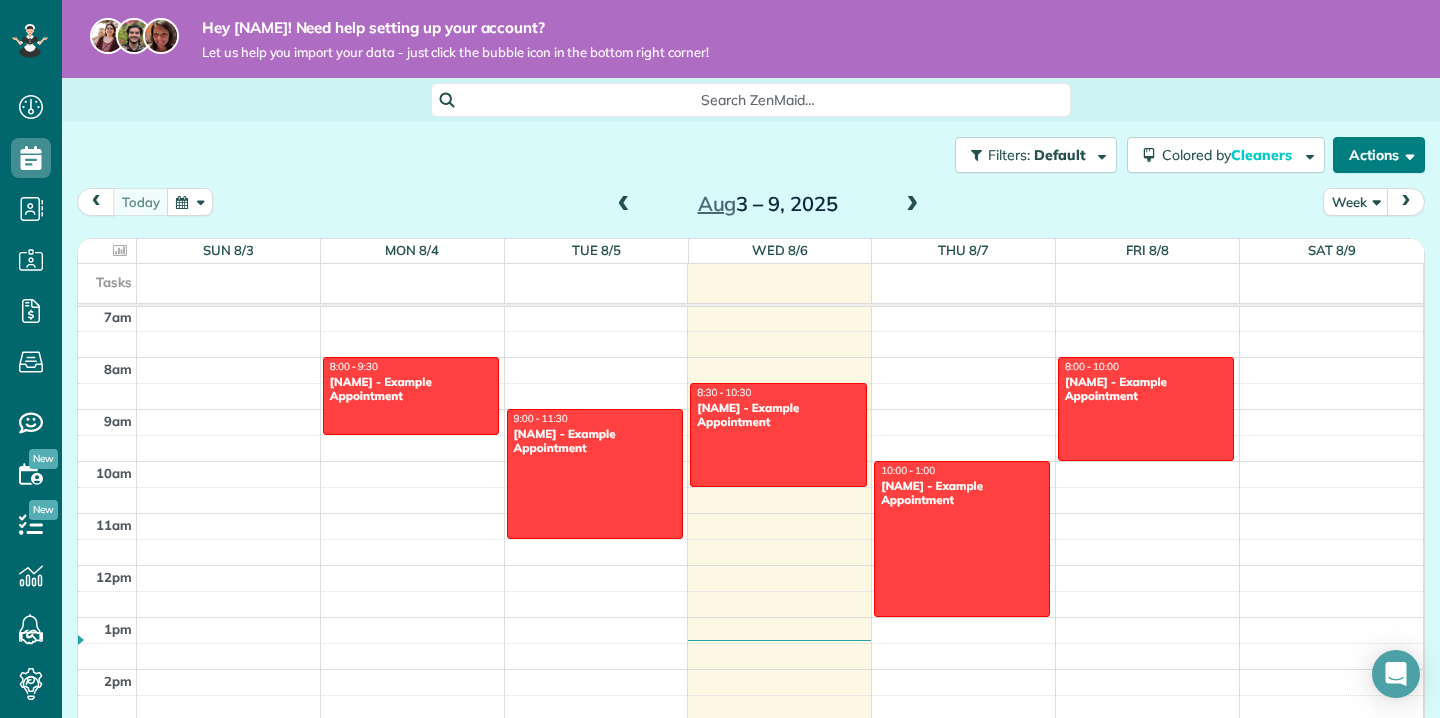 click at bounding box center (1406, 154) 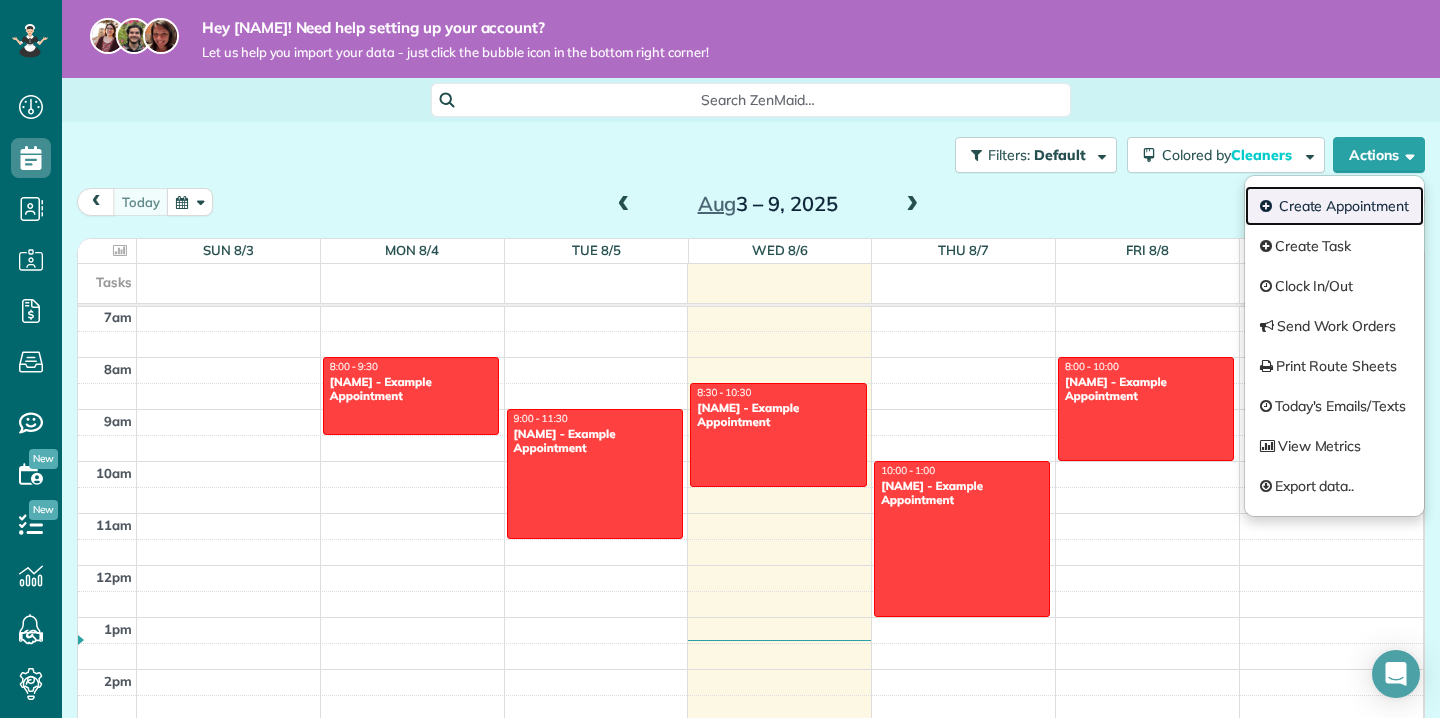 click on "Create Appointment" at bounding box center (1334, 206) 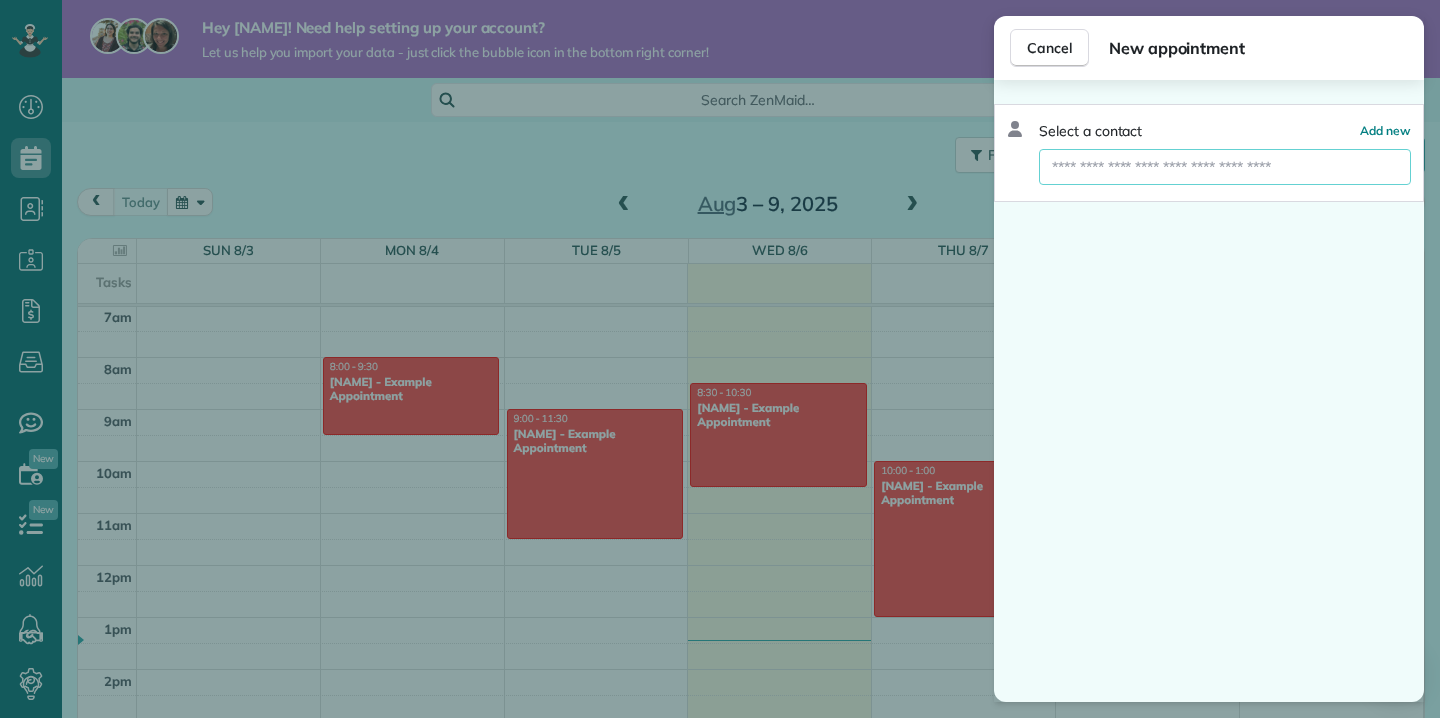 click at bounding box center (1225, 167) 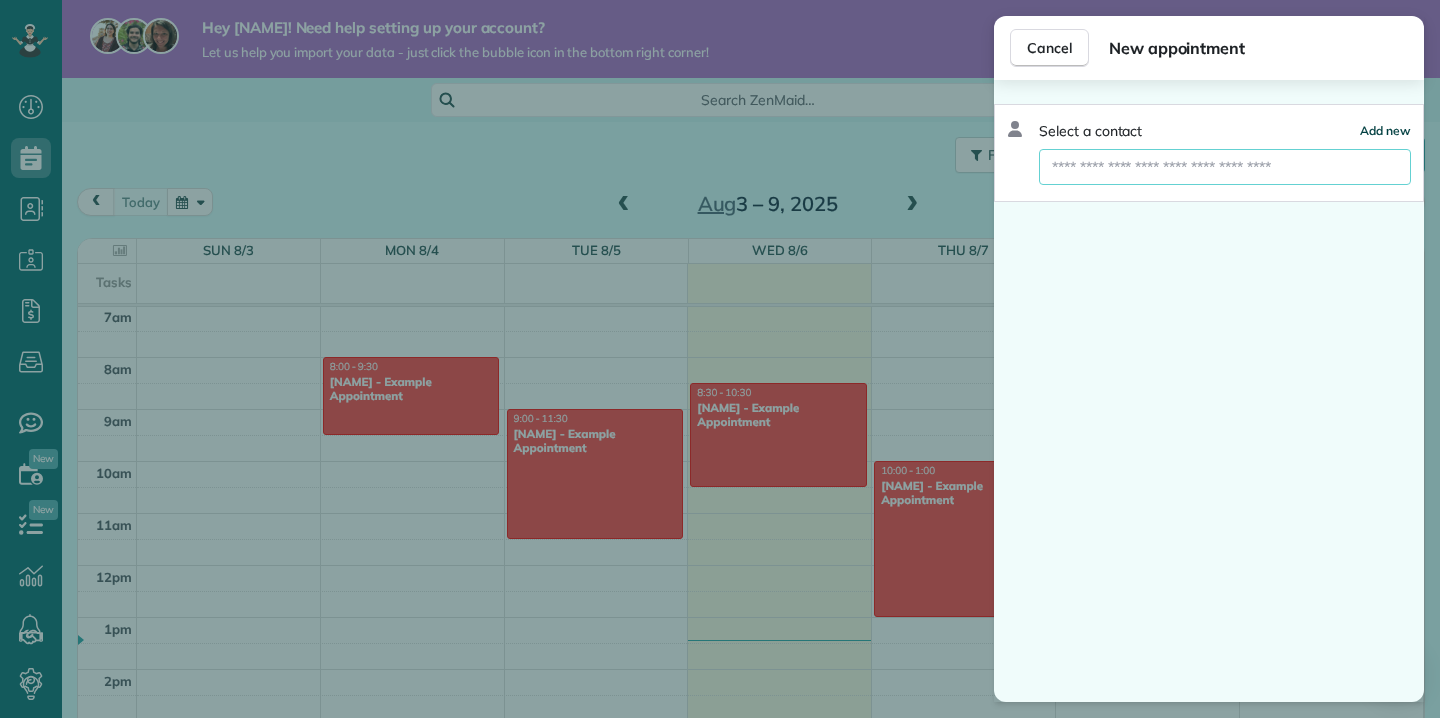 click on "Add new" at bounding box center [1385, 130] 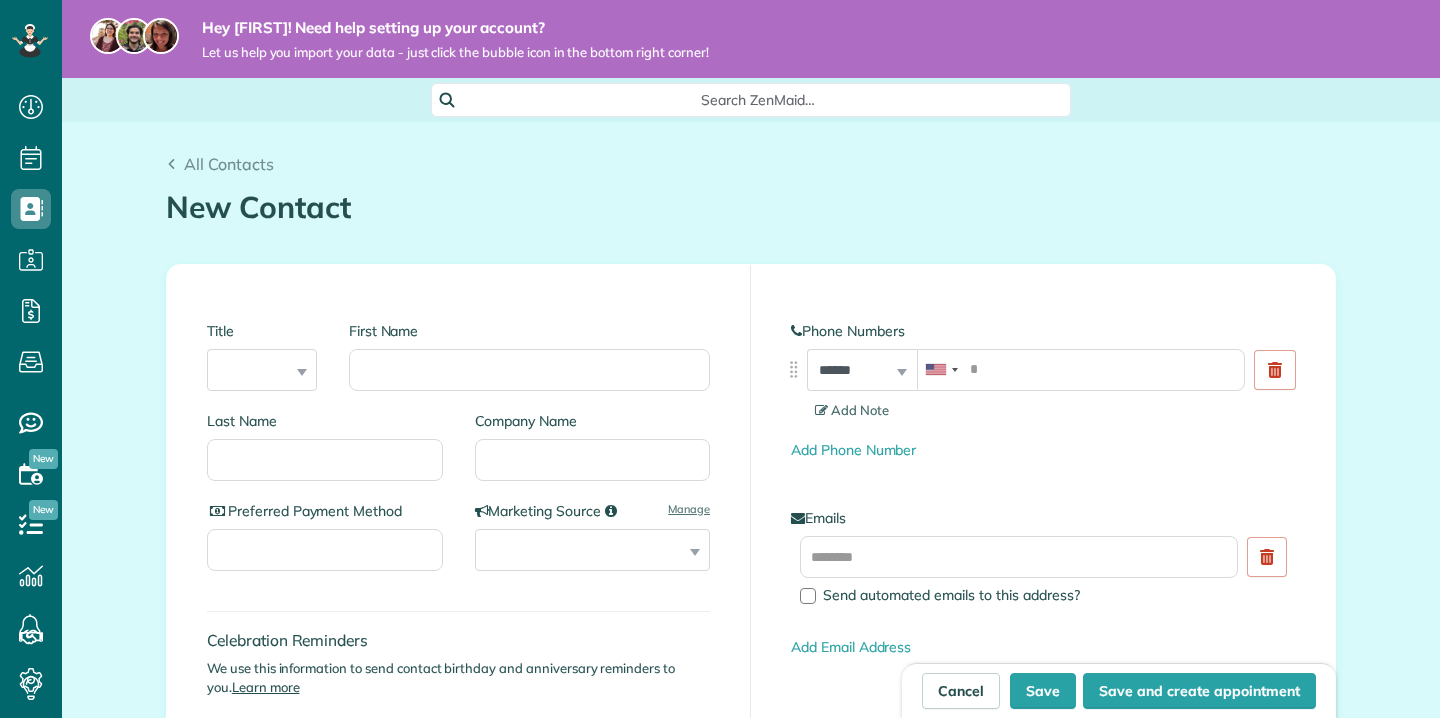 scroll, scrollTop: 0, scrollLeft: 0, axis: both 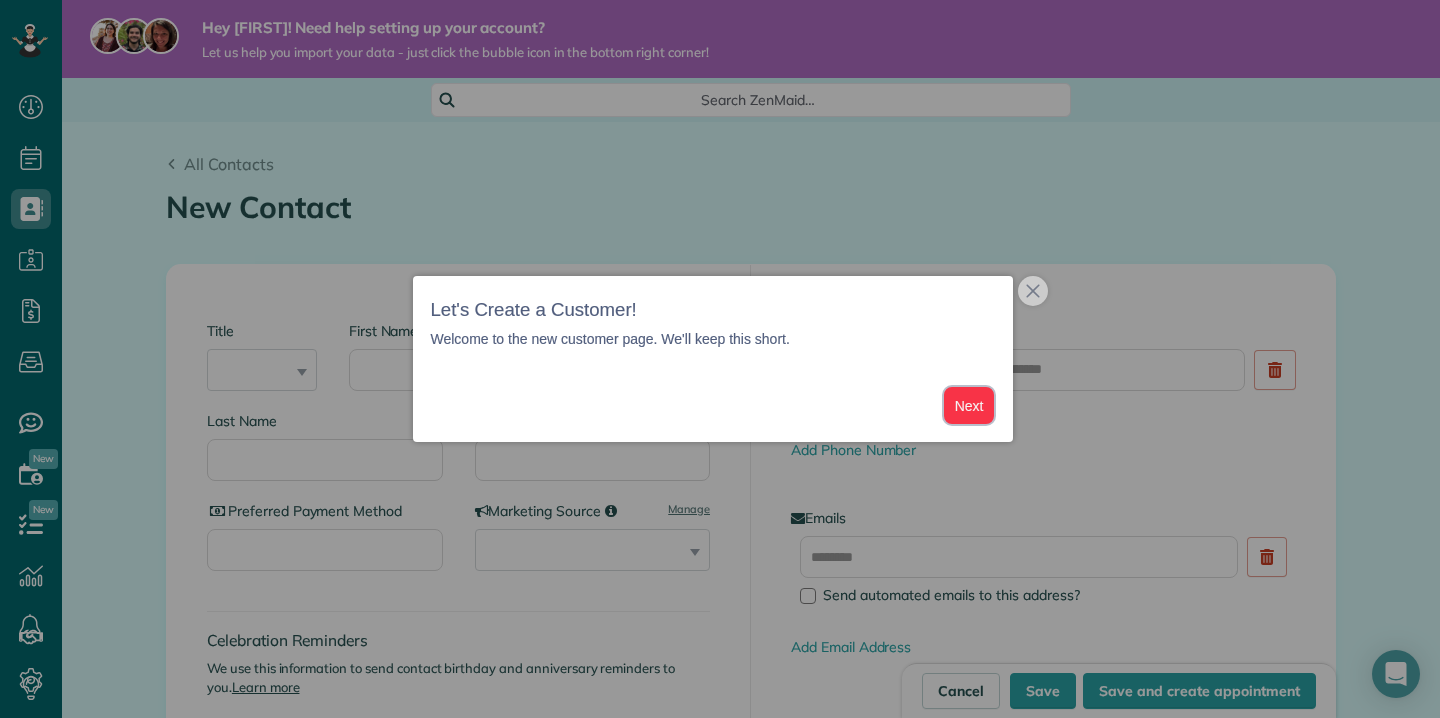 click on "Next" at bounding box center [969, 405] 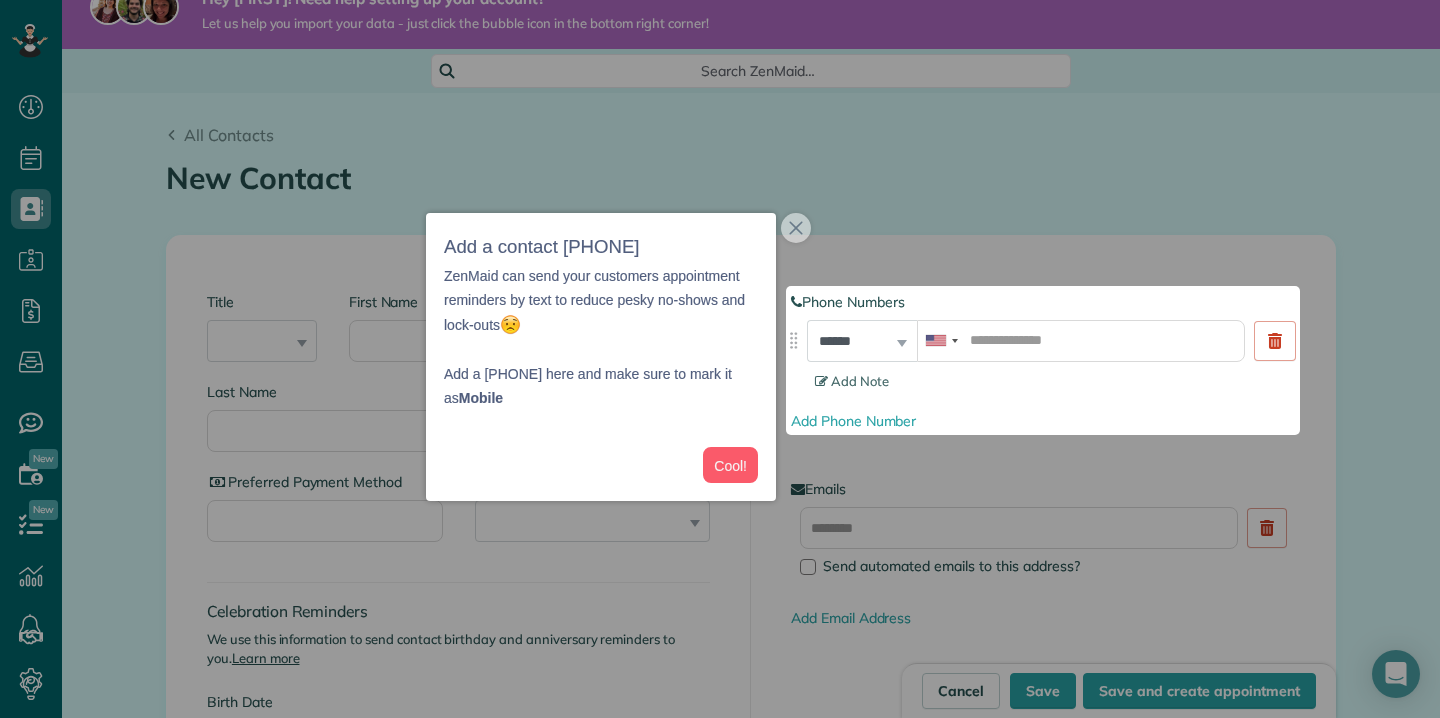 scroll, scrollTop: 31, scrollLeft: 0, axis: vertical 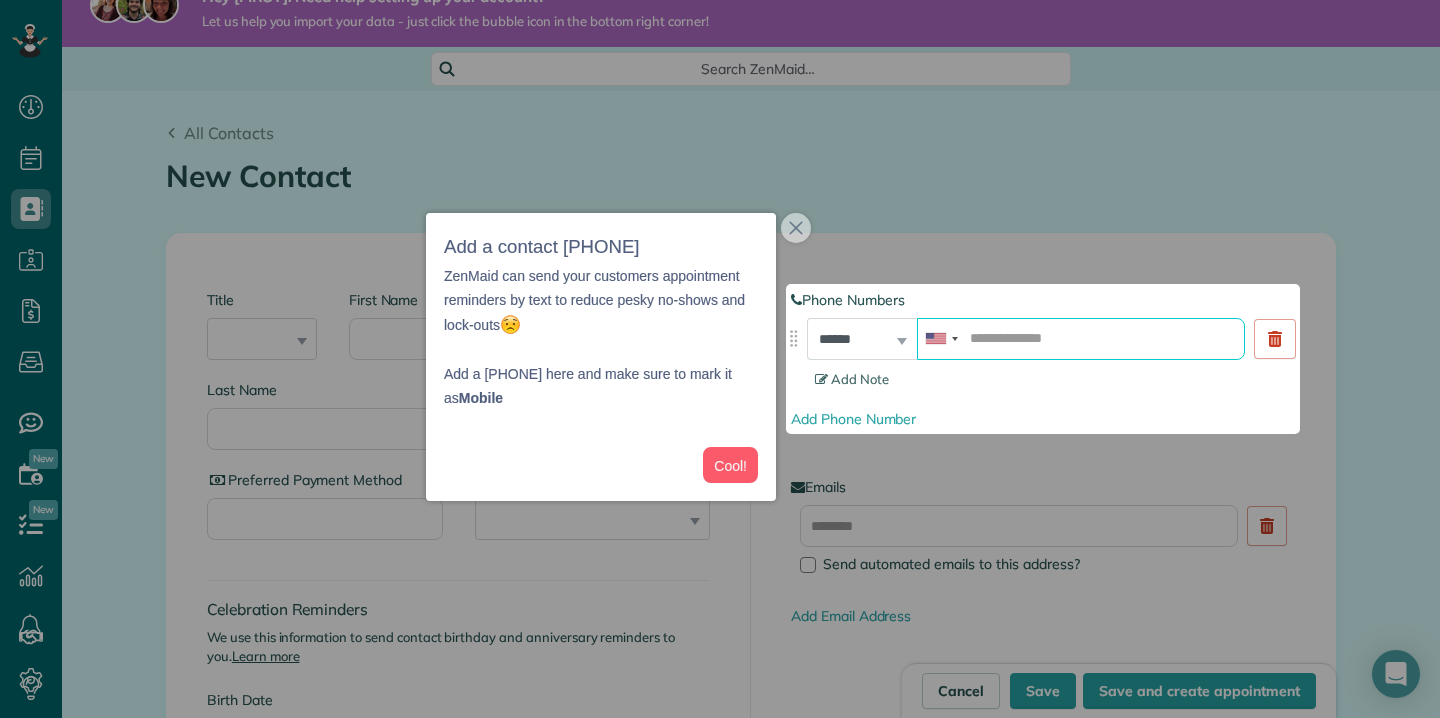 click at bounding box center [1081, 339] 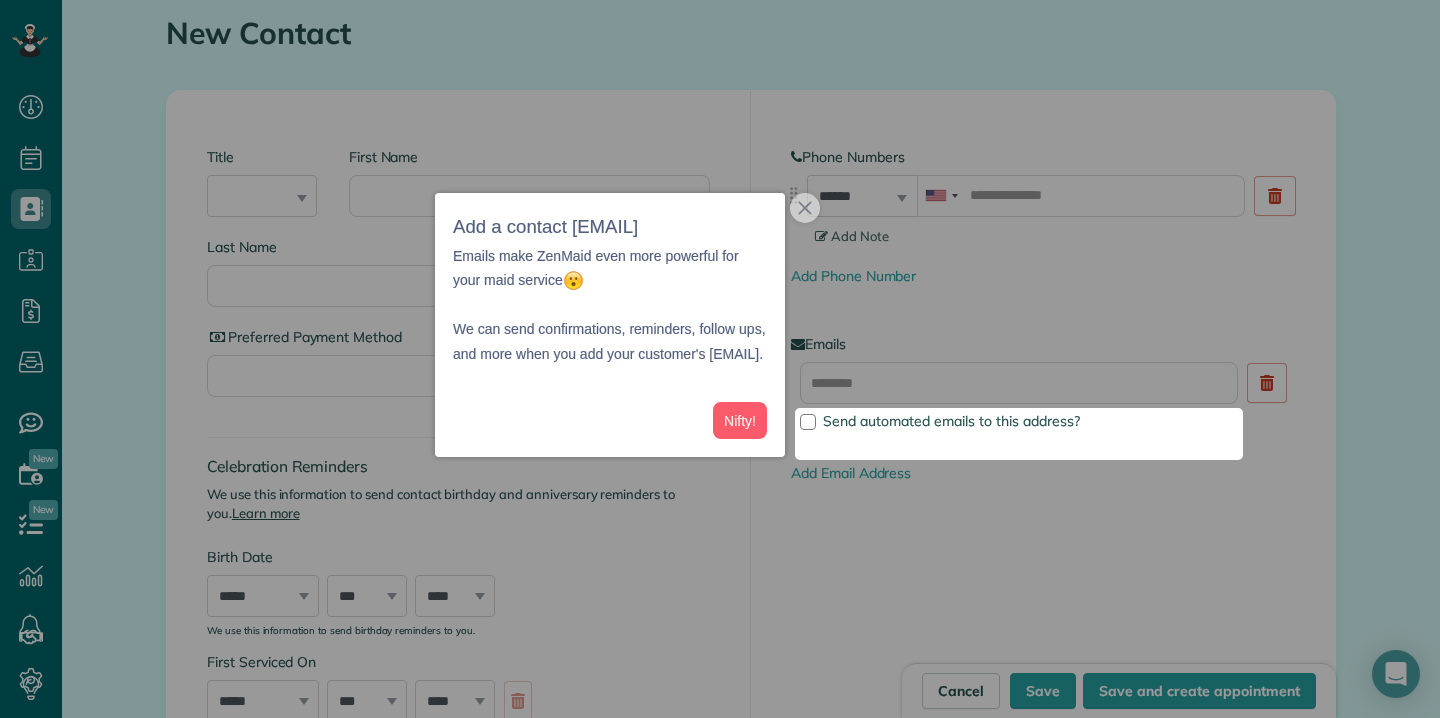 scroll, scrollTop: 198, scrollLeft: 0, axis: vertical 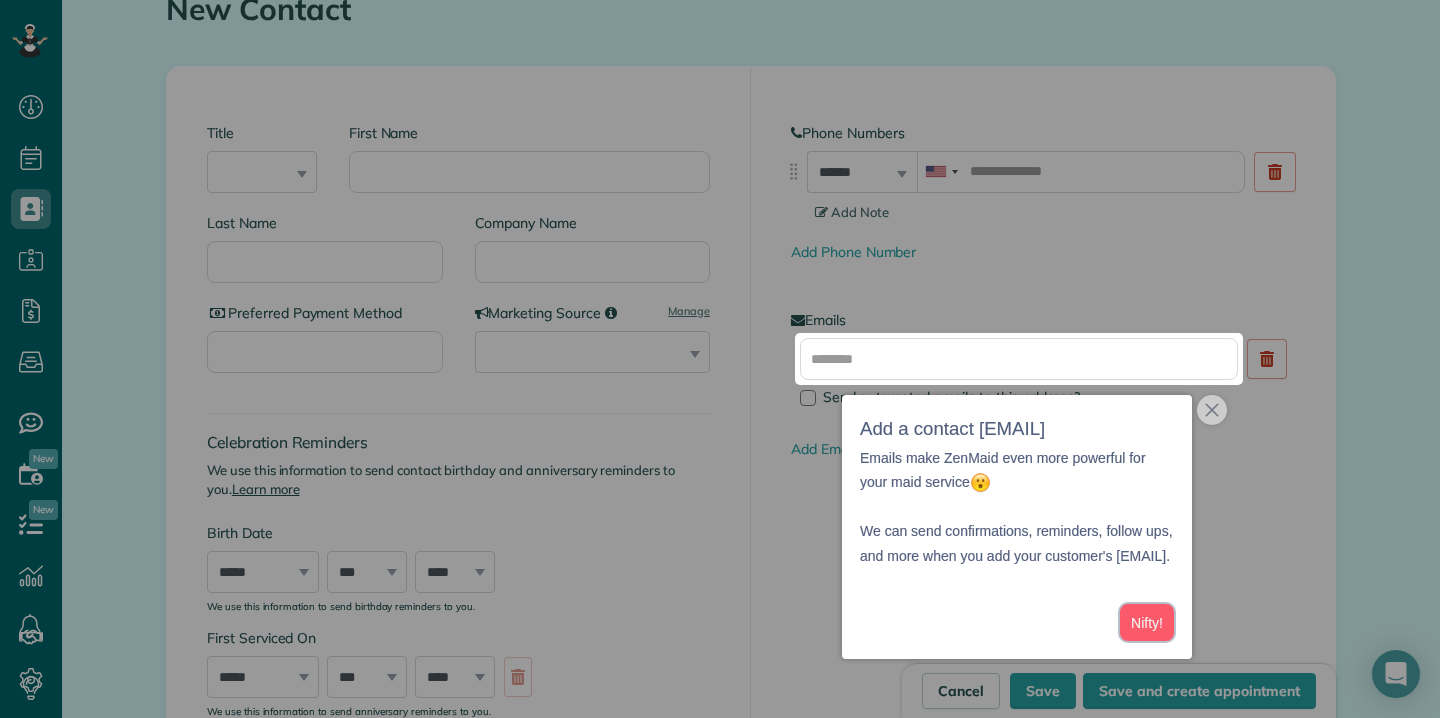 click on "Nifty!" at bounding box center [1147, 622] 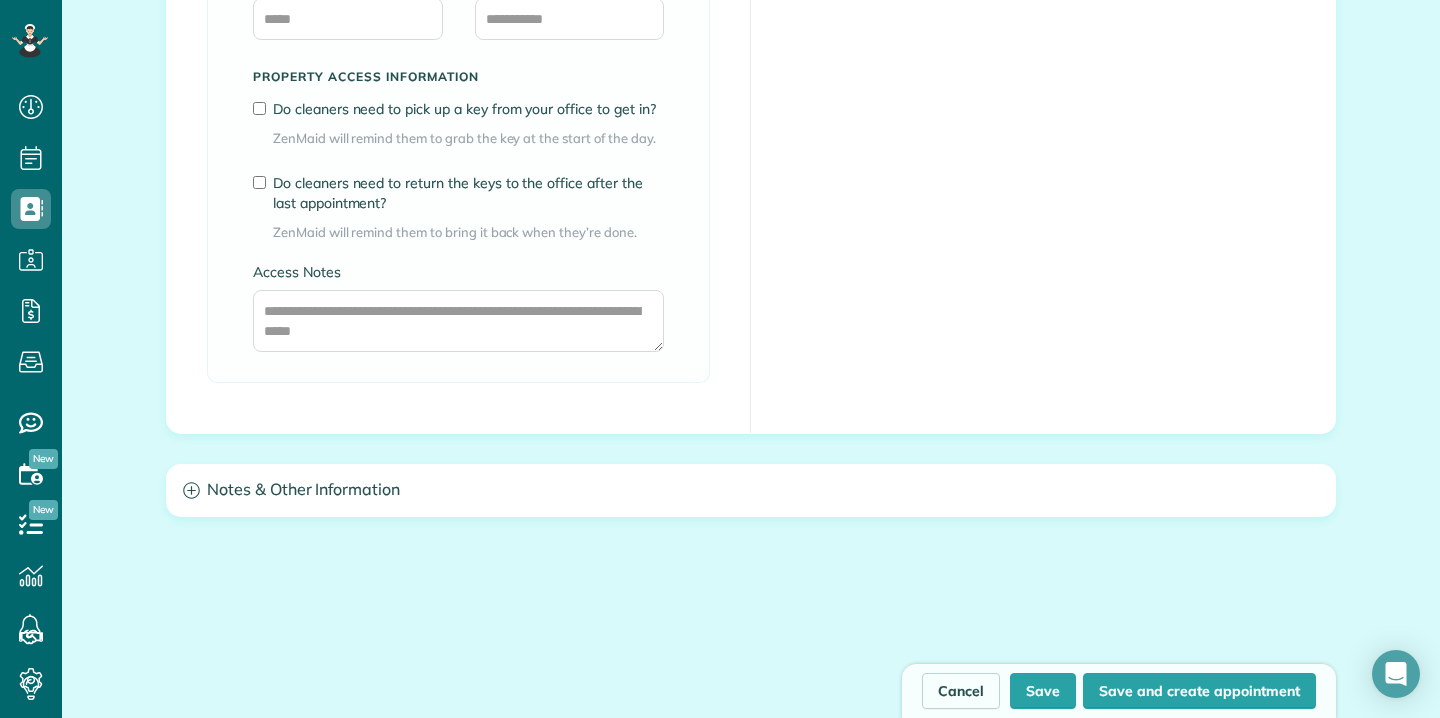 scroll, scrollTop: 1711, scrollLeft: 0, axis: vertical 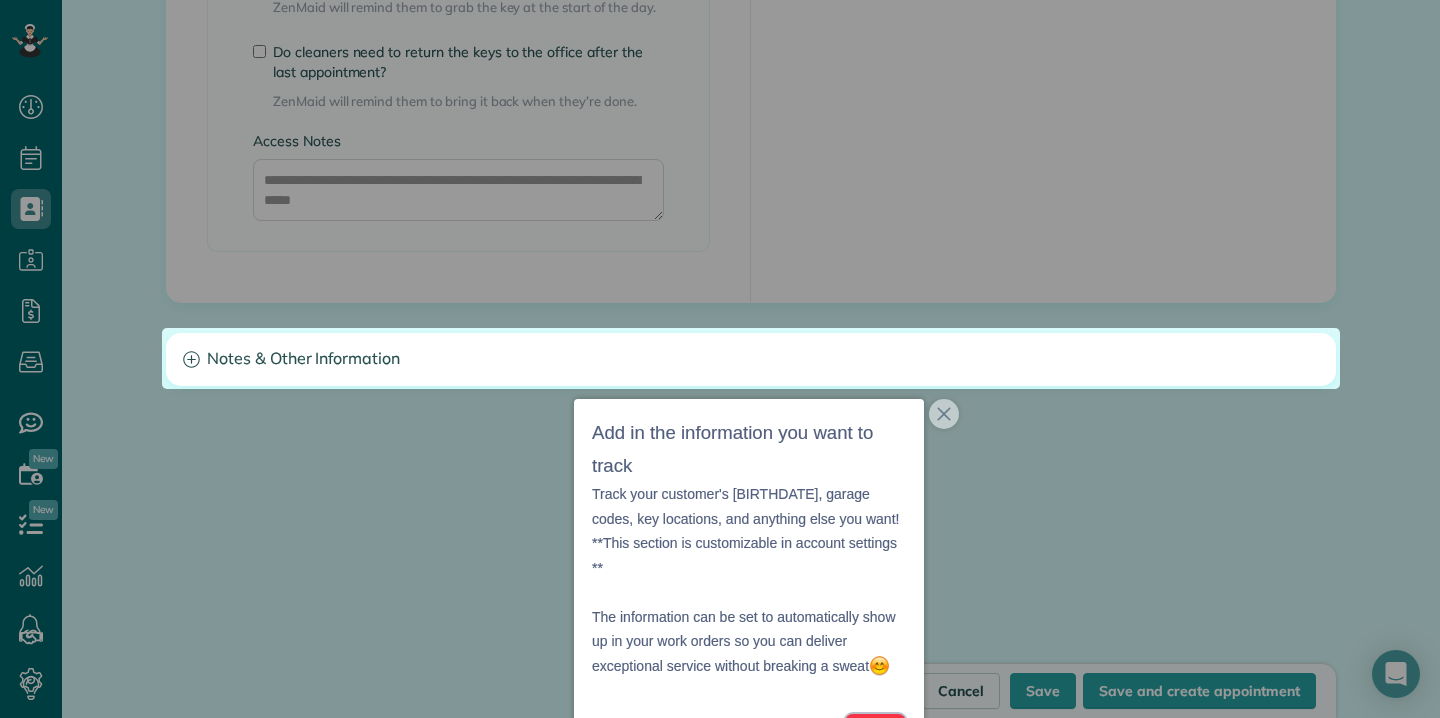 click on "Sweet" at bounding box center [875, 732] 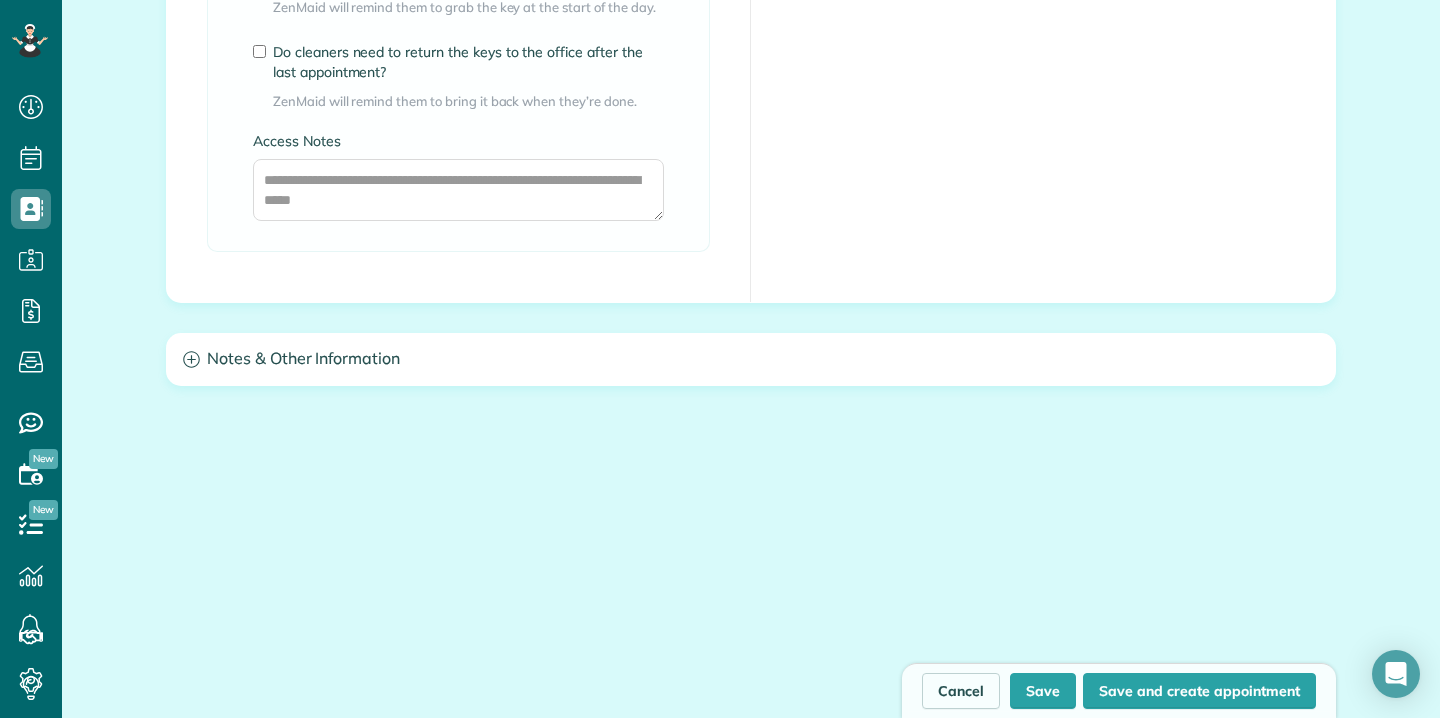scroll, scrollTop: 0, scrollLeft: 0, axis: both 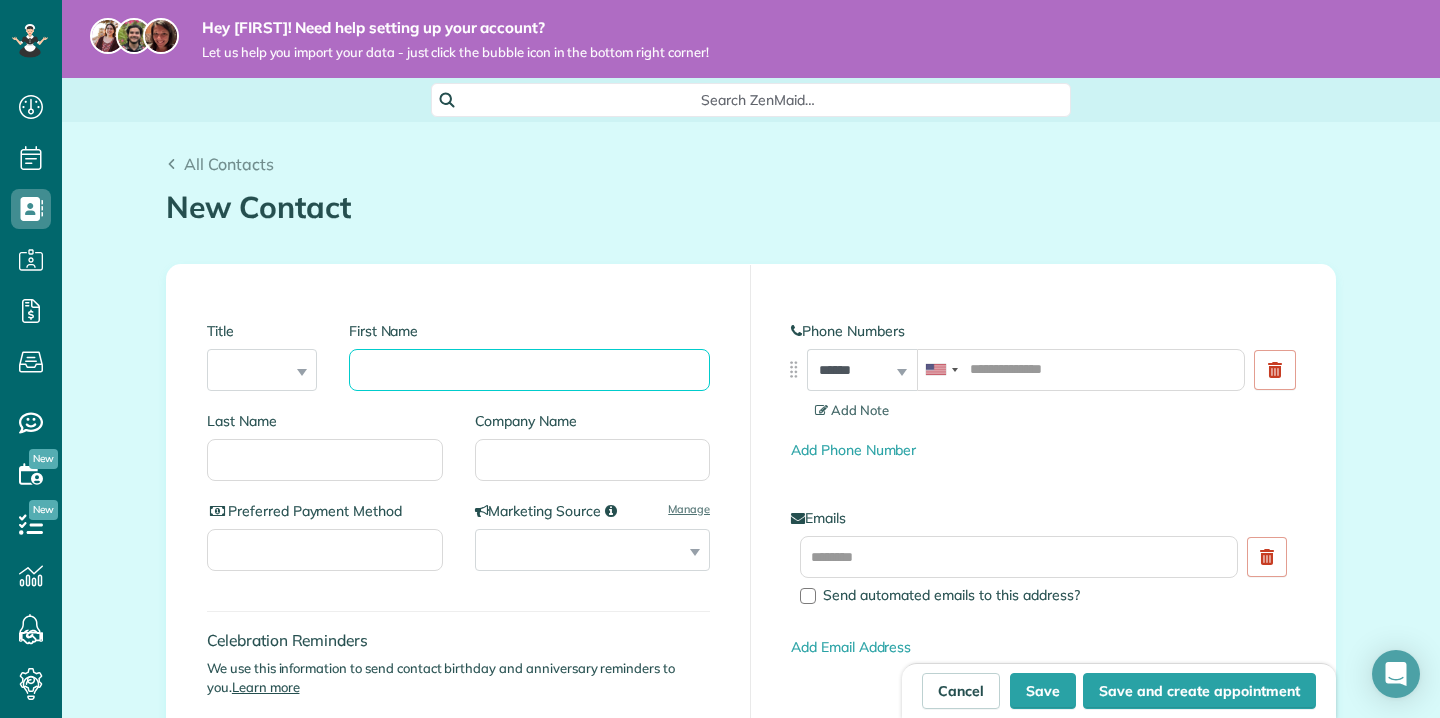 click on "First Name" at bounding box center [529, 370] 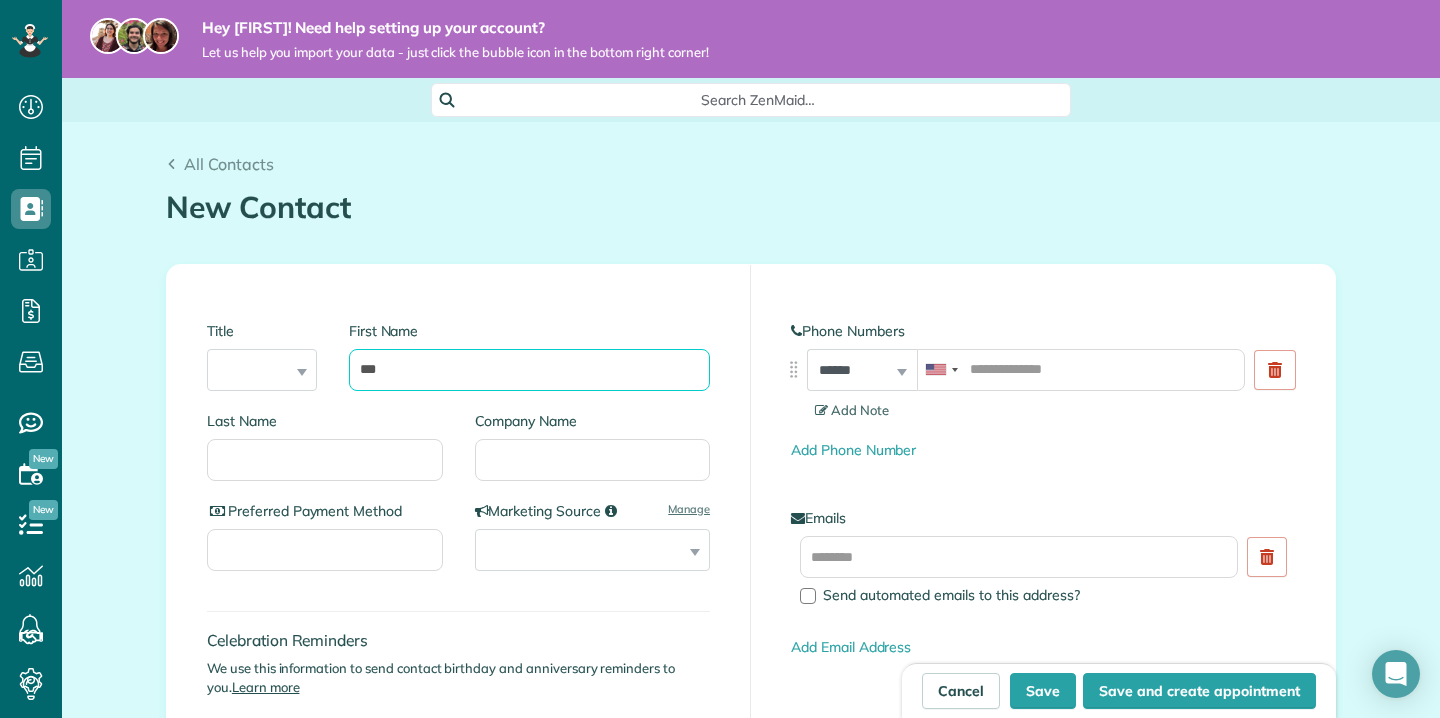 type on "***" 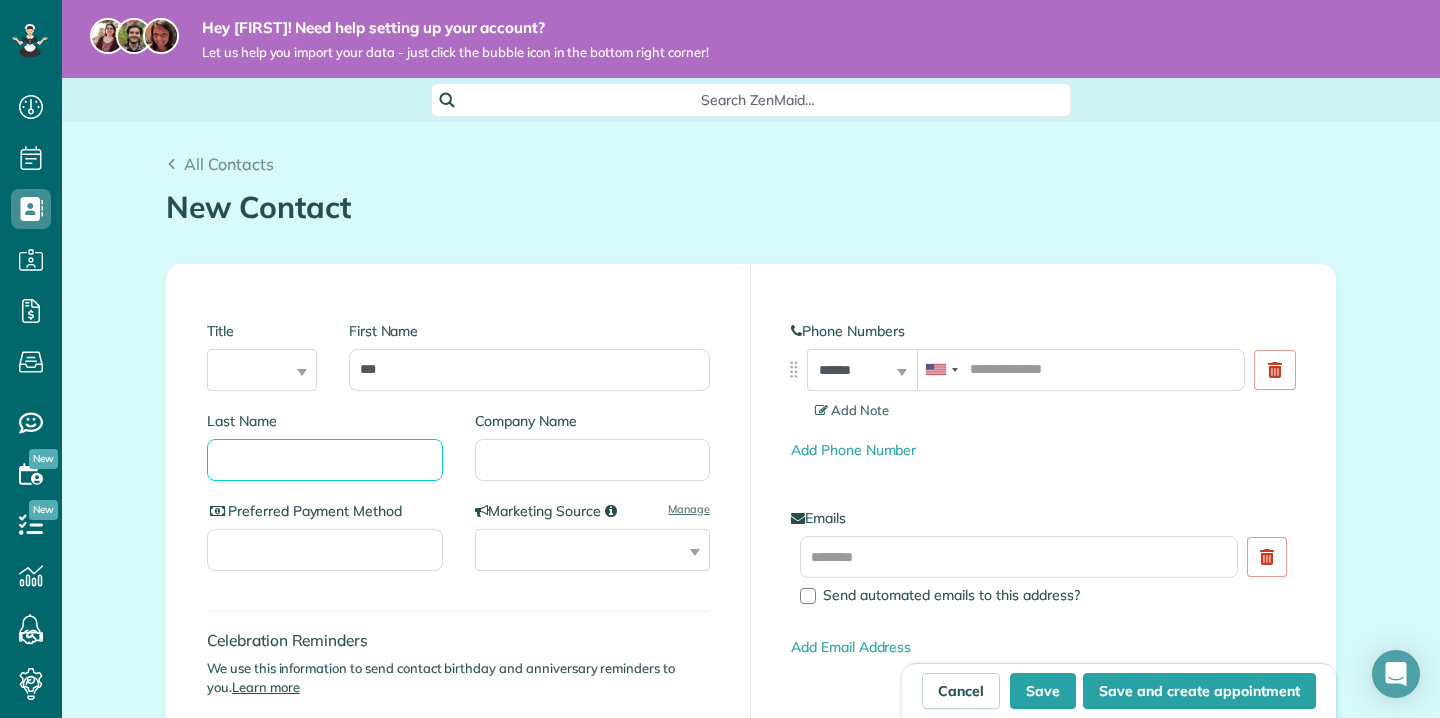 click on "Last Name" at bounding box center [325, 460] 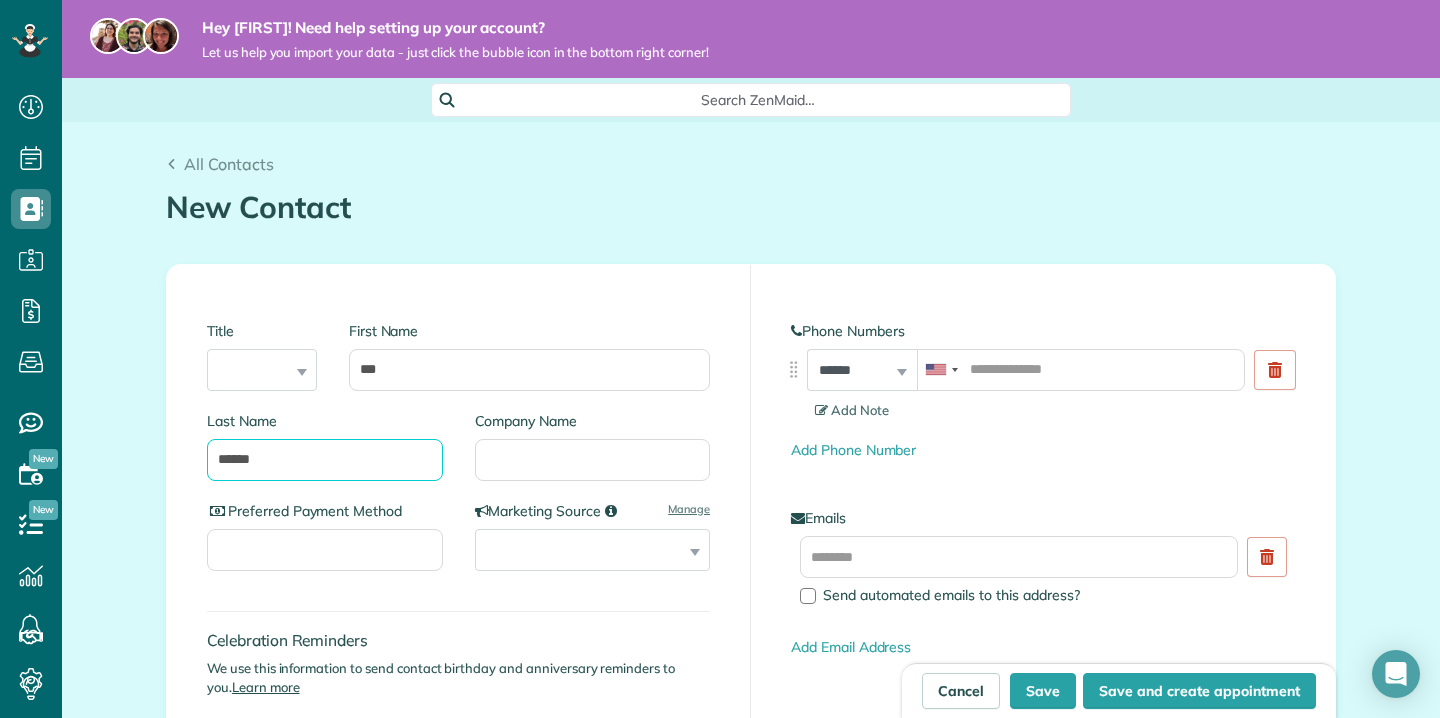 type on "******" 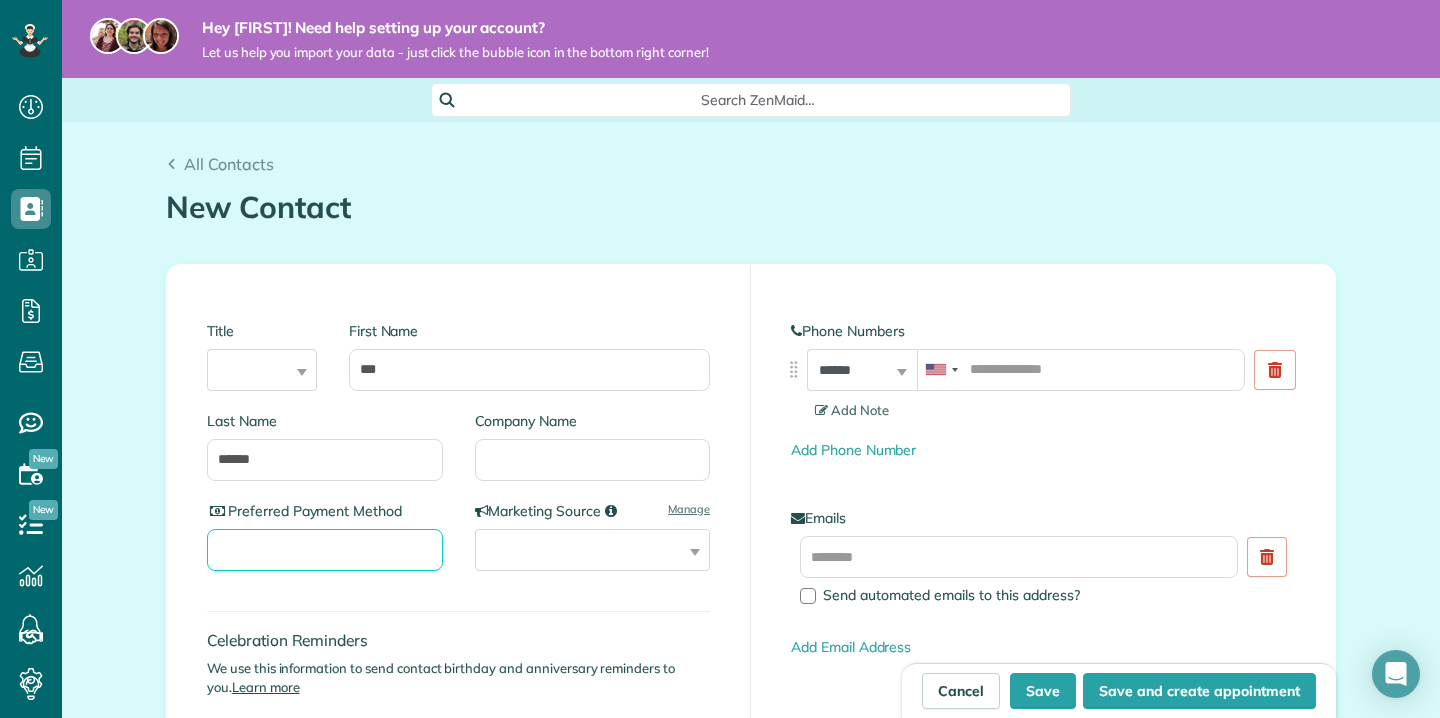 click on "Preferred Payment Method" at bounding box center (325, 550) 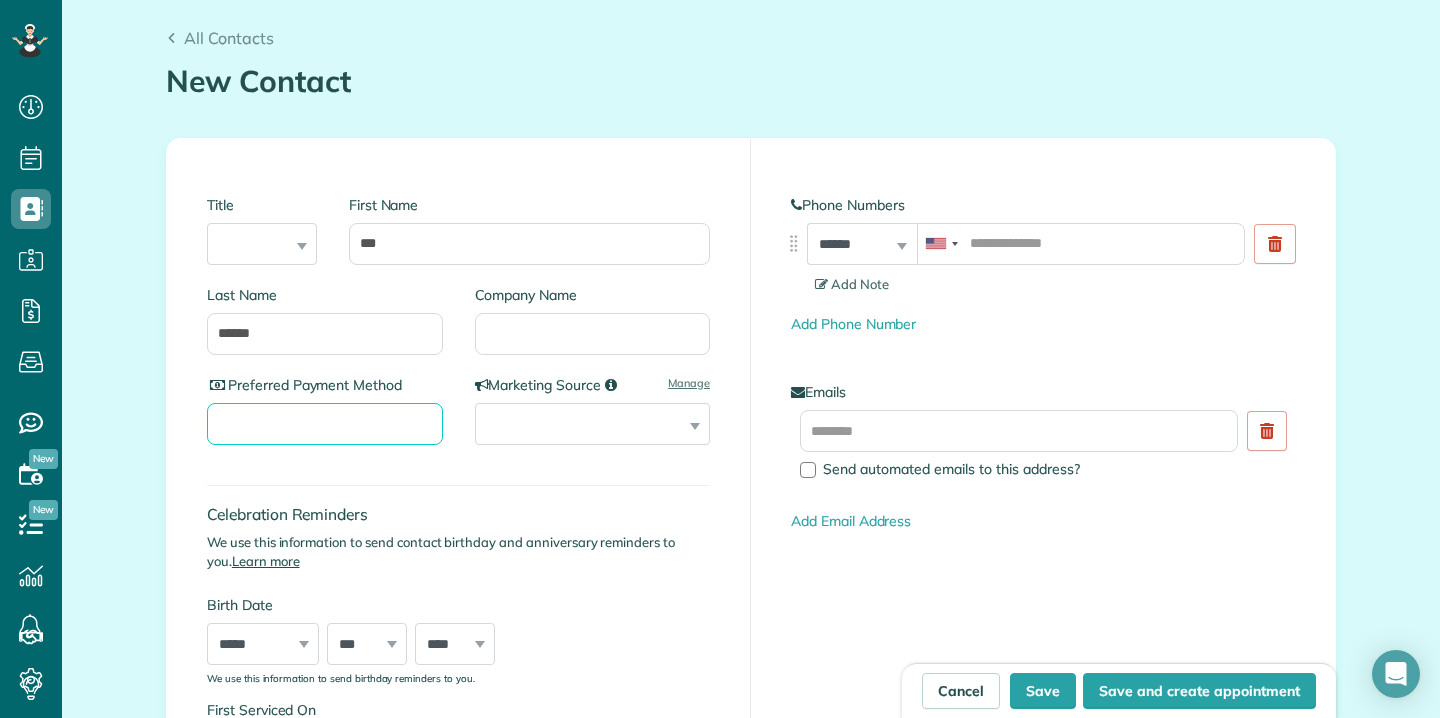 scroll, scrollTop: 0, scrollLeft: 0, axis: both 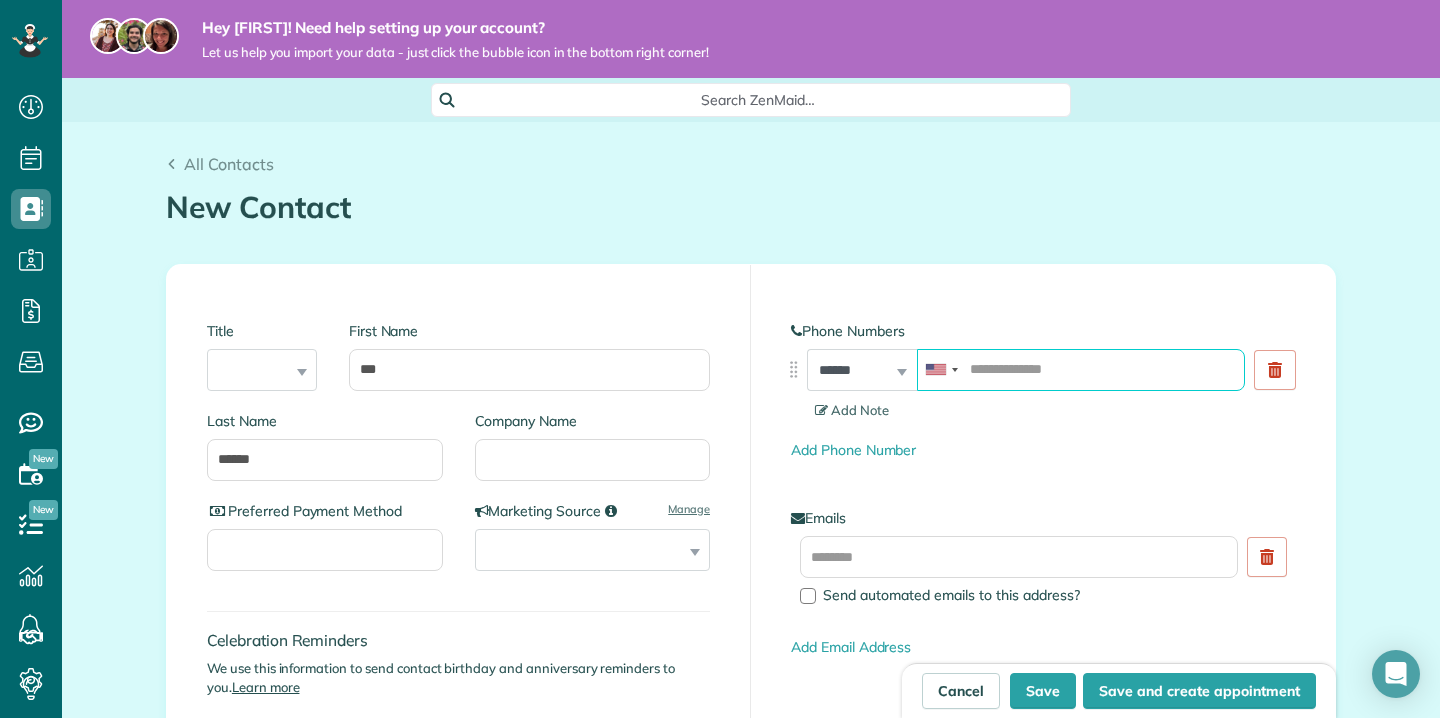 click at bounding box center [1081, 370] 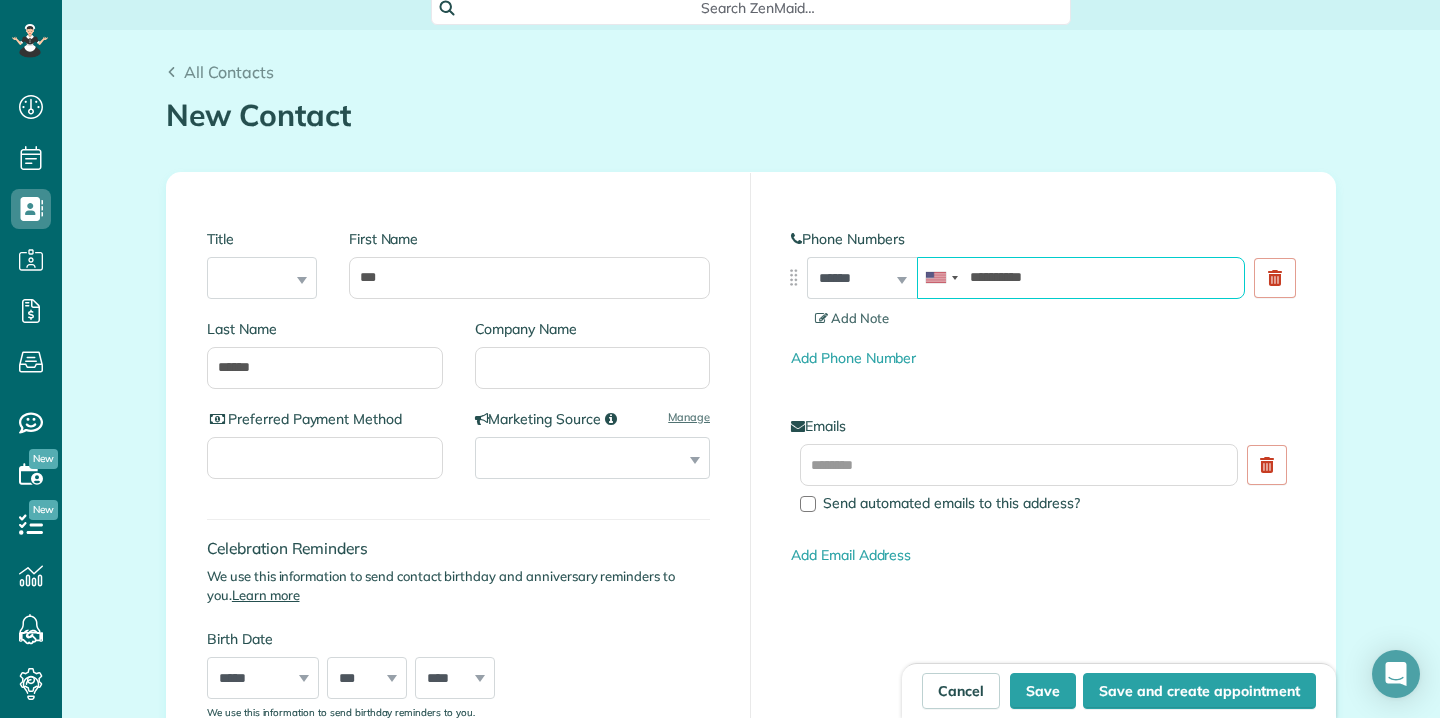 scroll, scrollTop: 95, scrollLeft: 0, axis: vertical 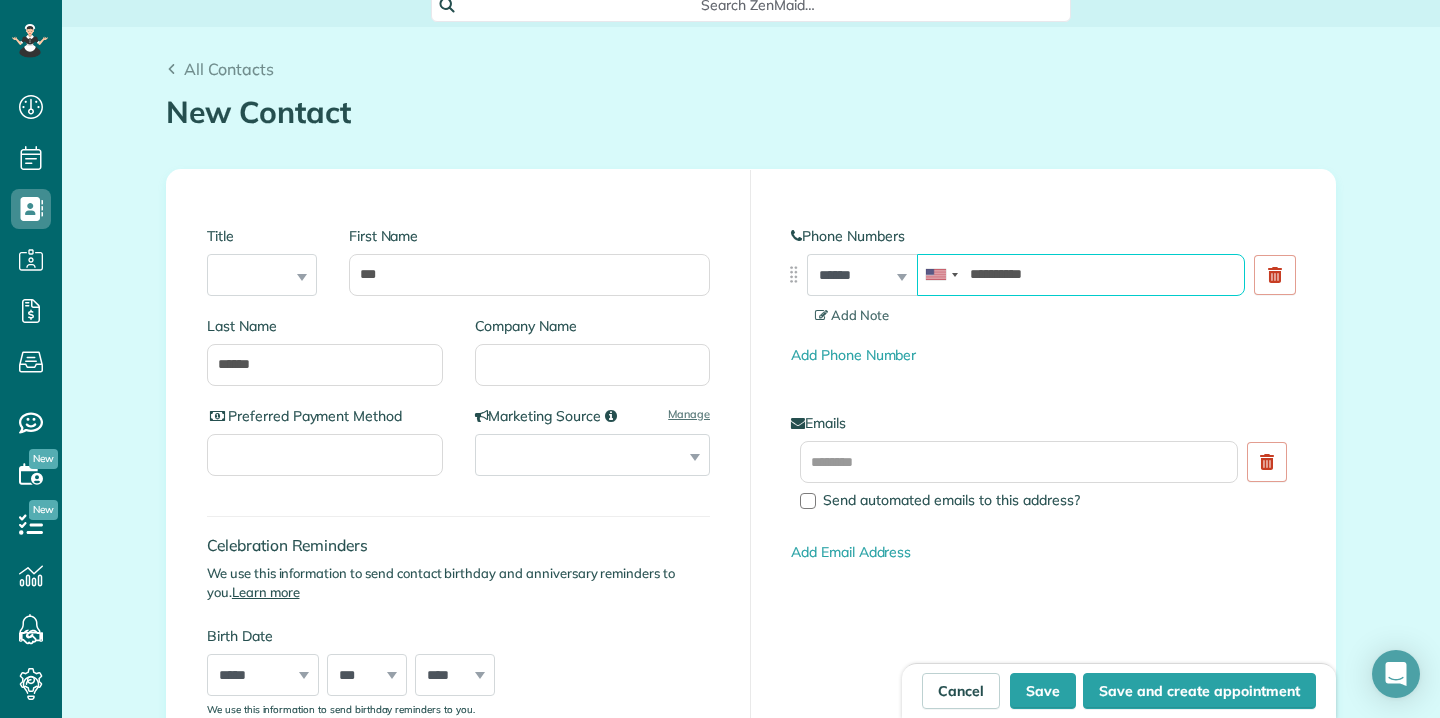 type on "**********" 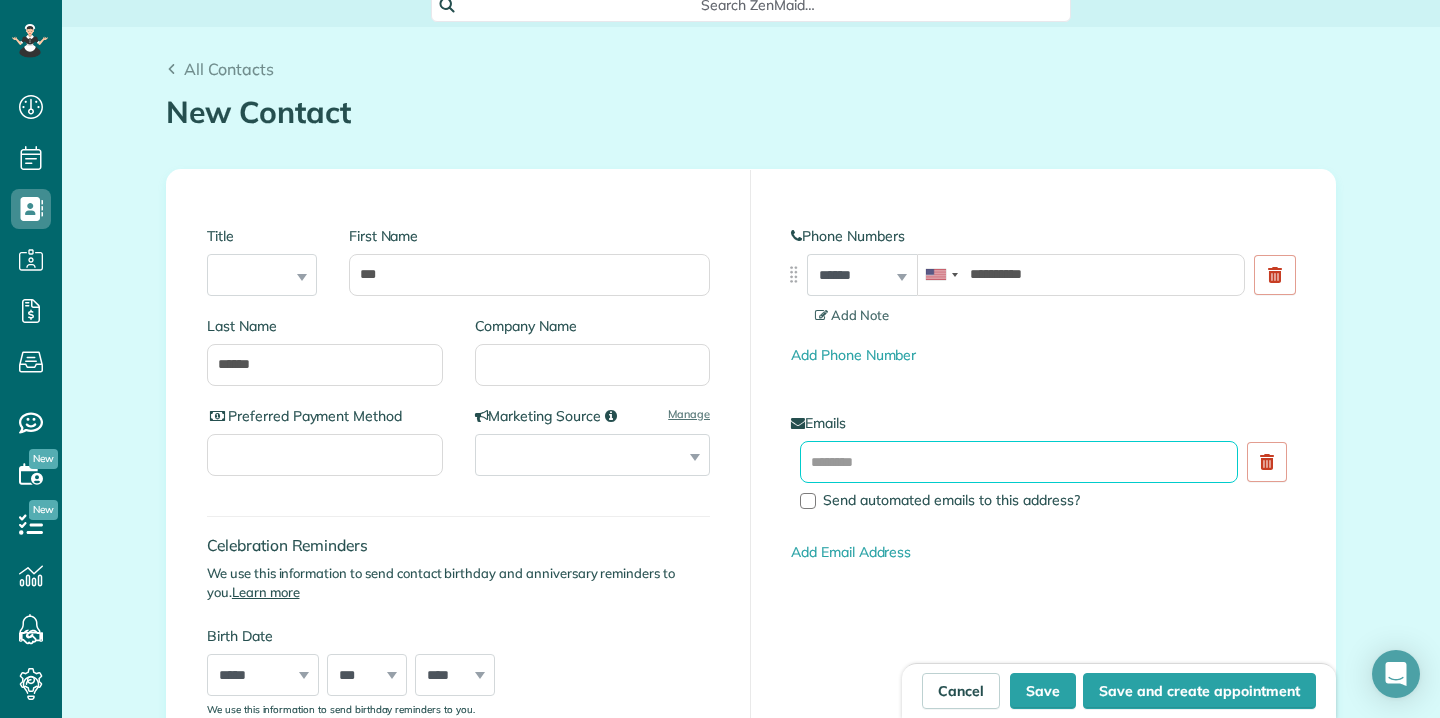 click at bounding box center [1019, 462] 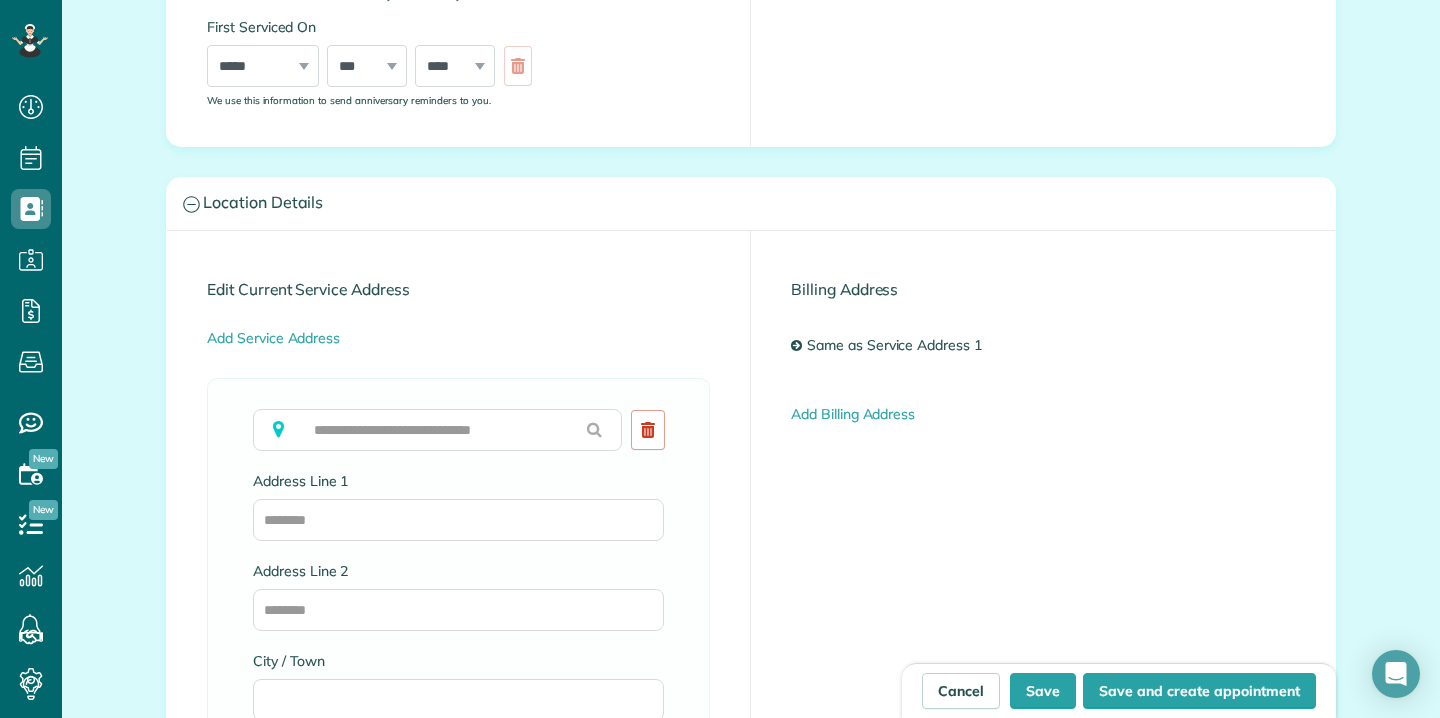 scroll, scrollTop: 828, scrollLeft: 0, axis: vertical 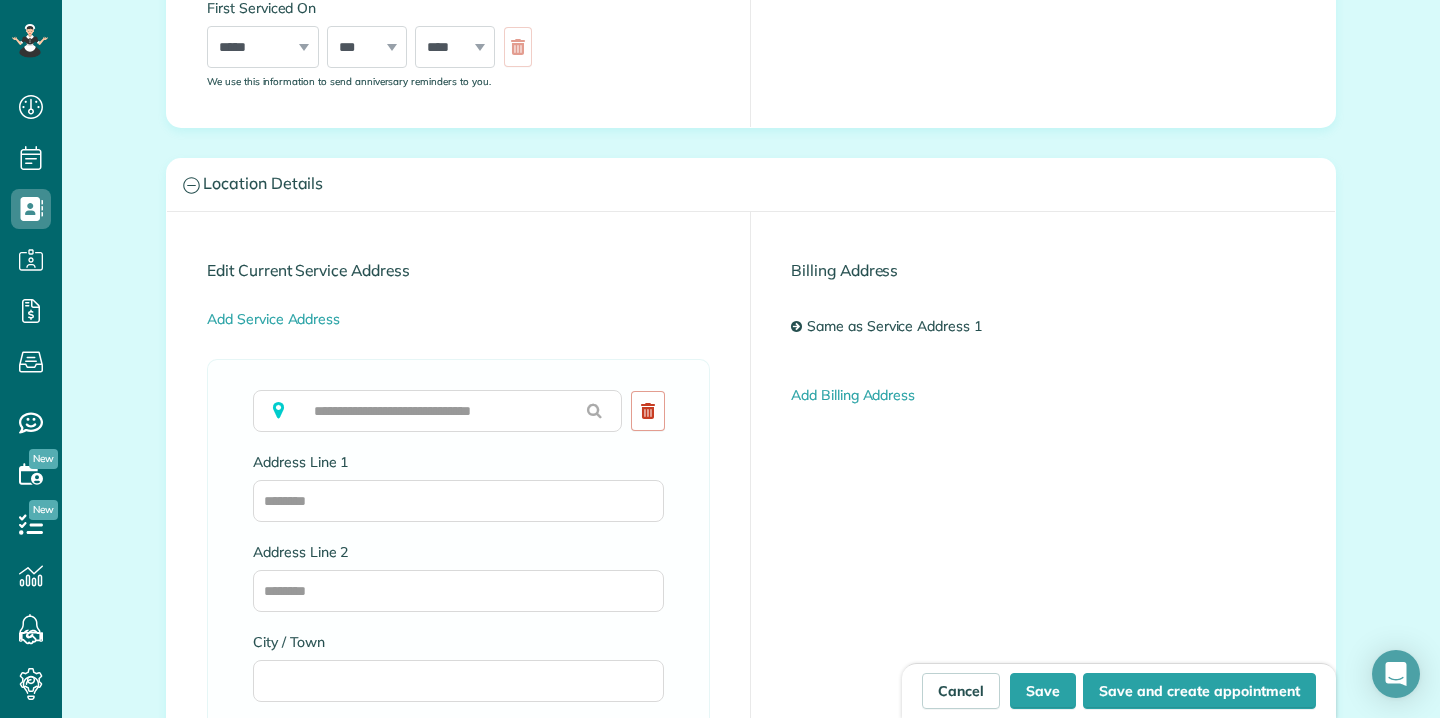 type on "**********" 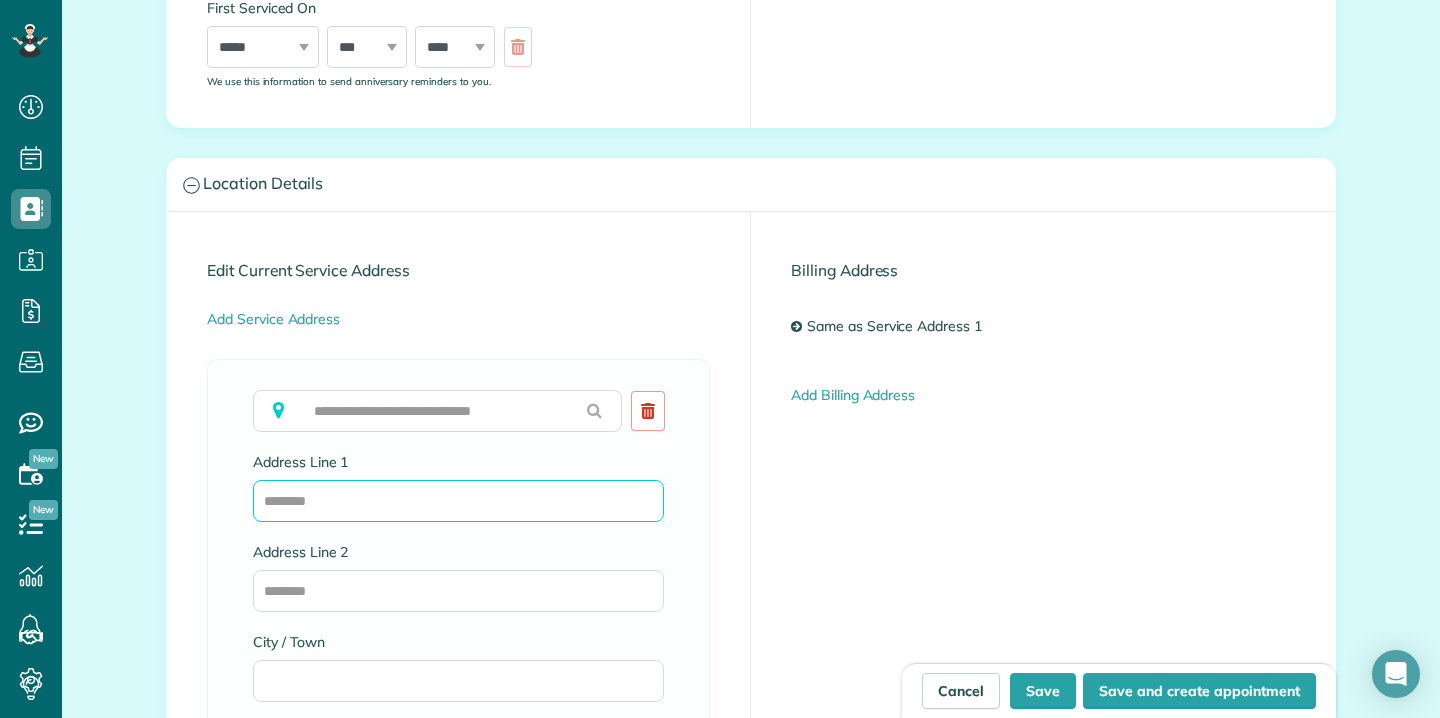 click on "Address Line 1" at bounding box center [458, 501] 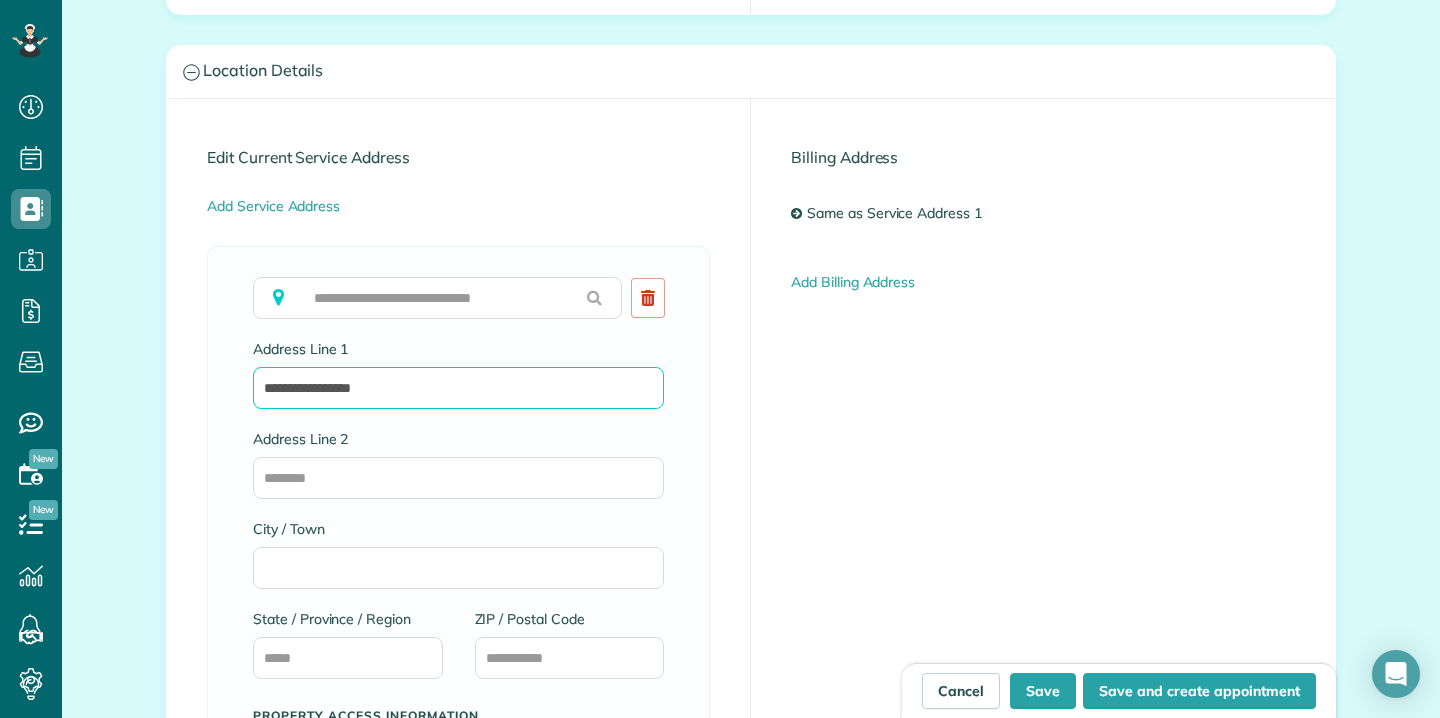 scroll, scrollTop: 945, scrollLeft: 0, axis: vertical 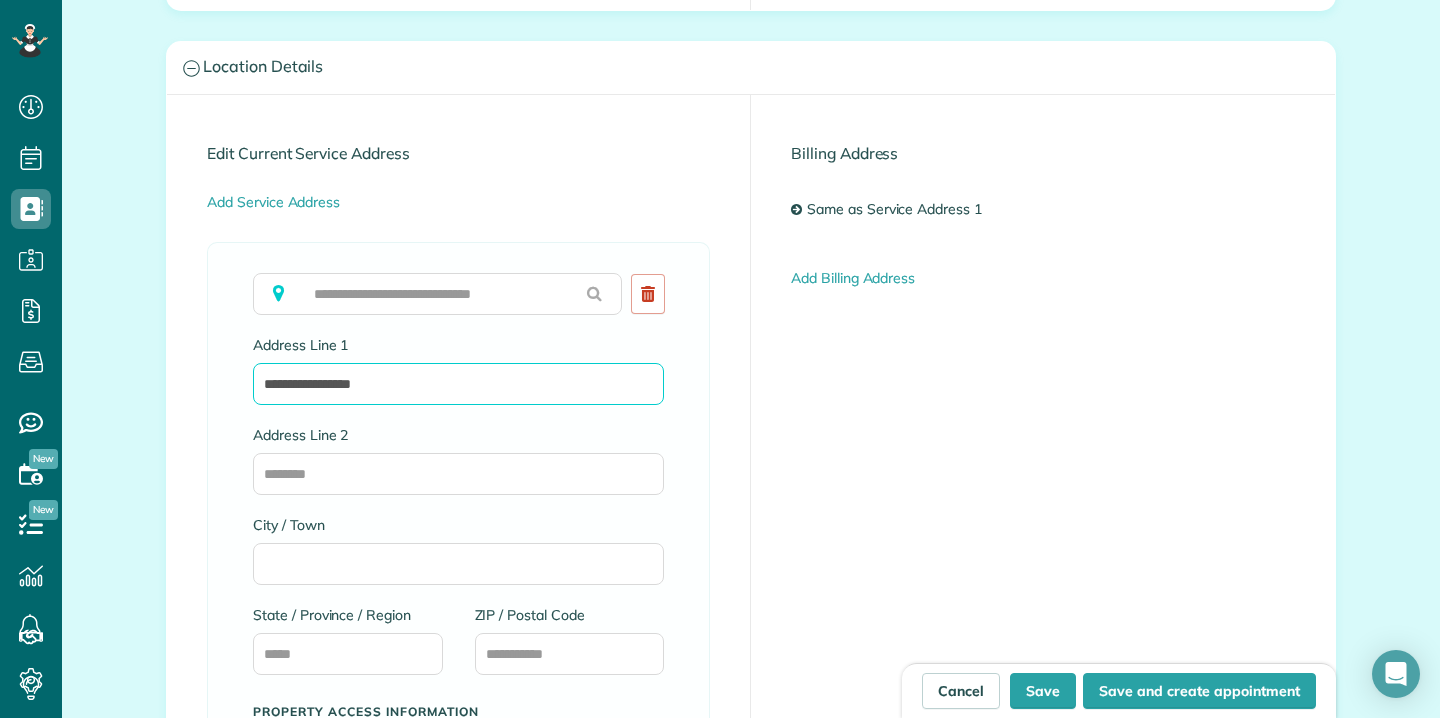 type on "**********" 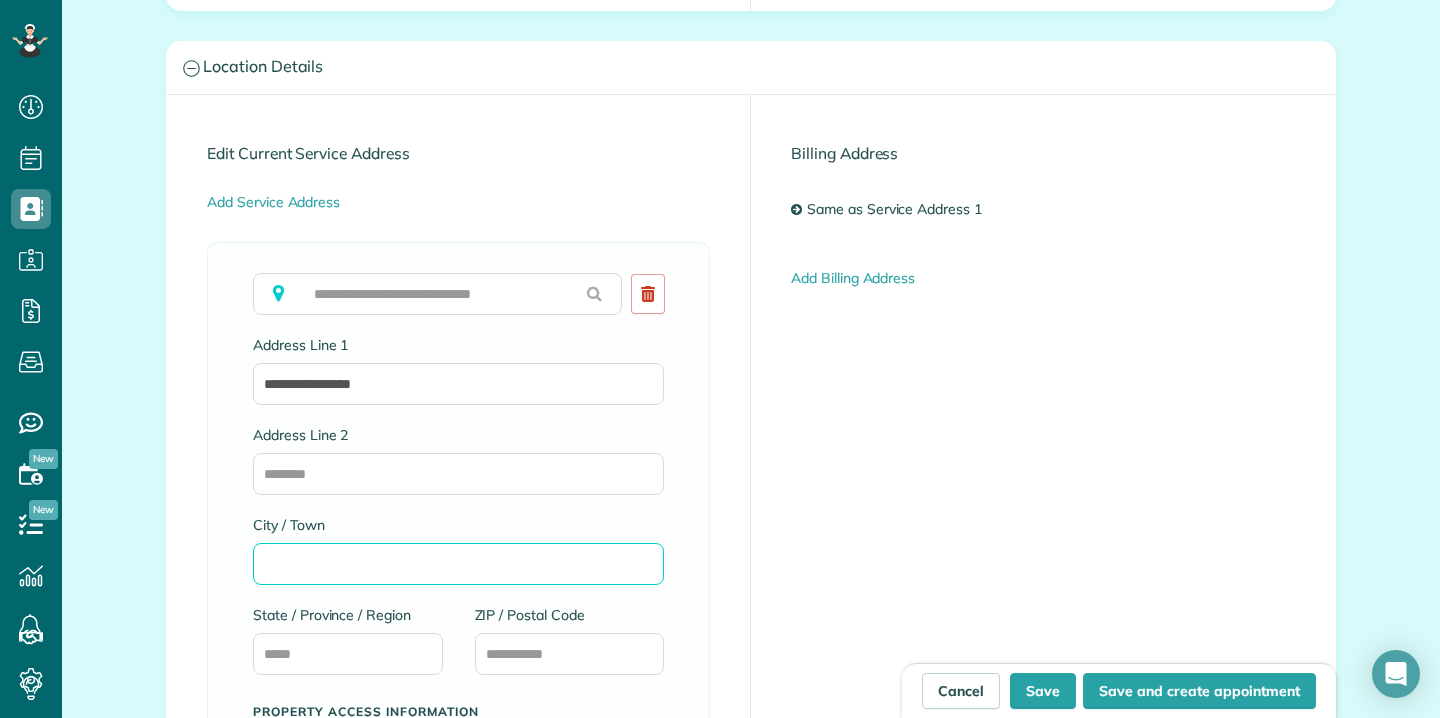 click on "City / Town" at bounding box center [458, 564] 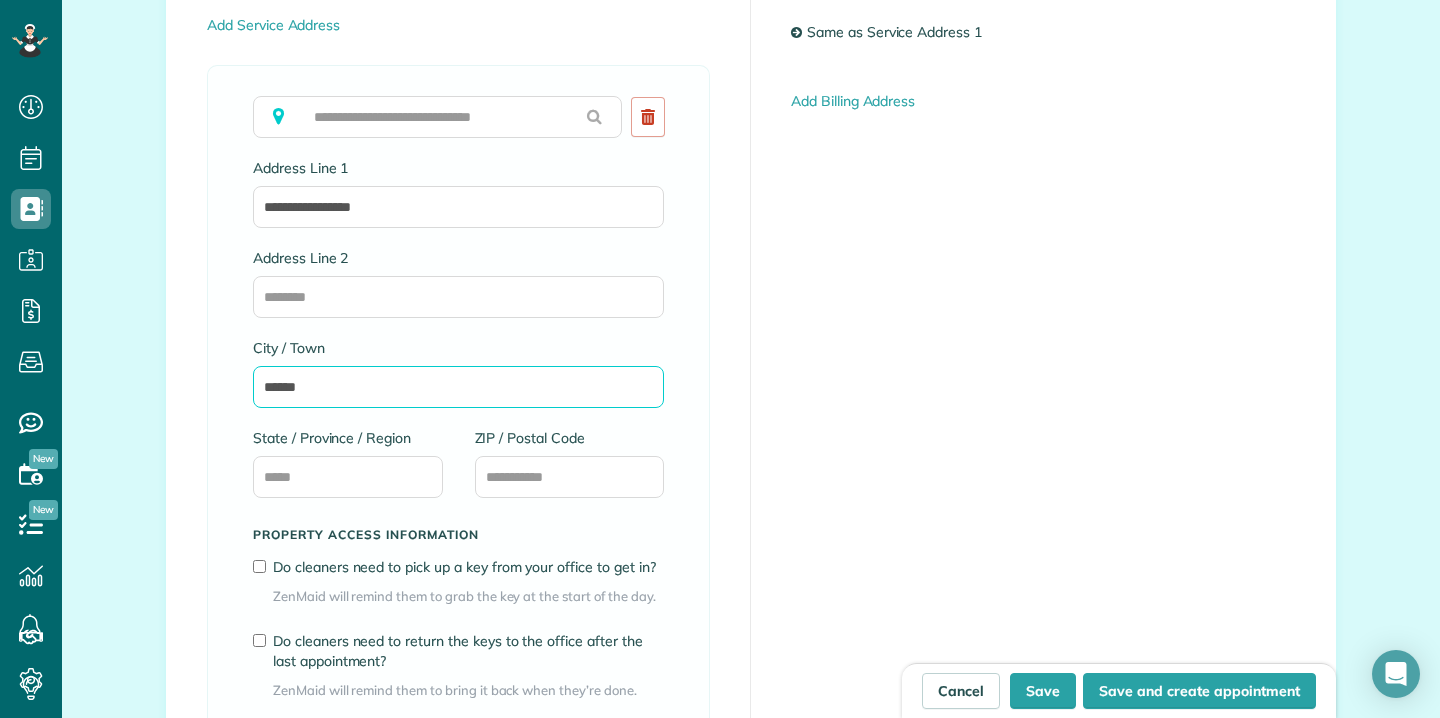 scroll, scrollTop: 1136, scrollLeft: 0, axis: vertical 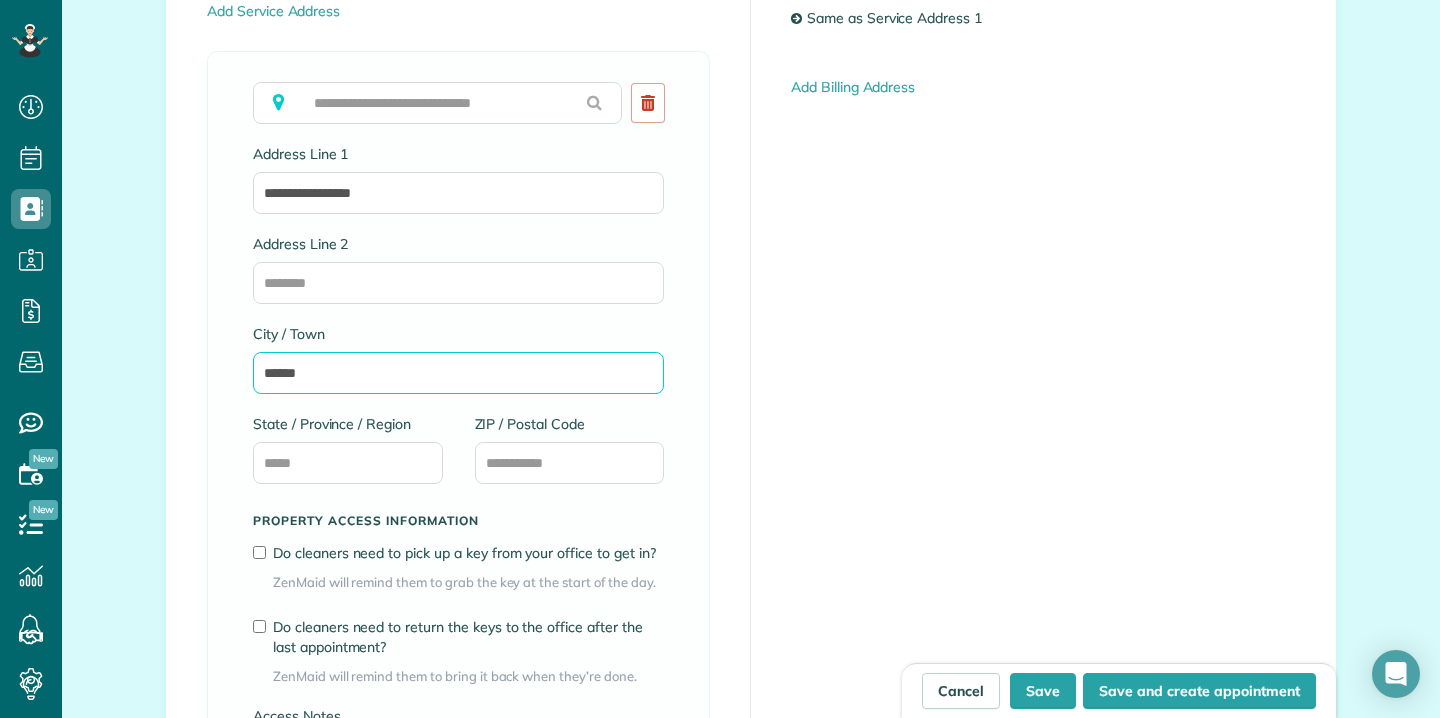type on "******" 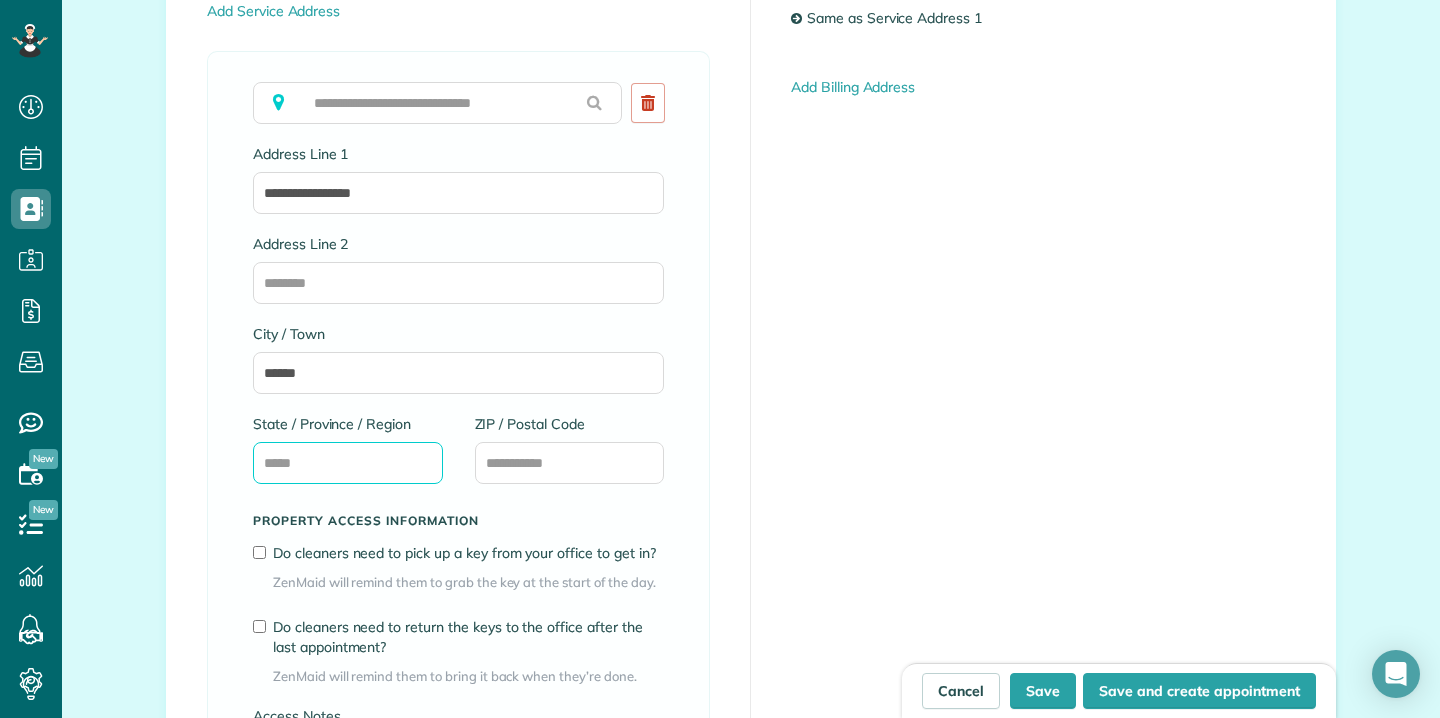 click on "State / Province / Region" at bounding box center (348, 463) 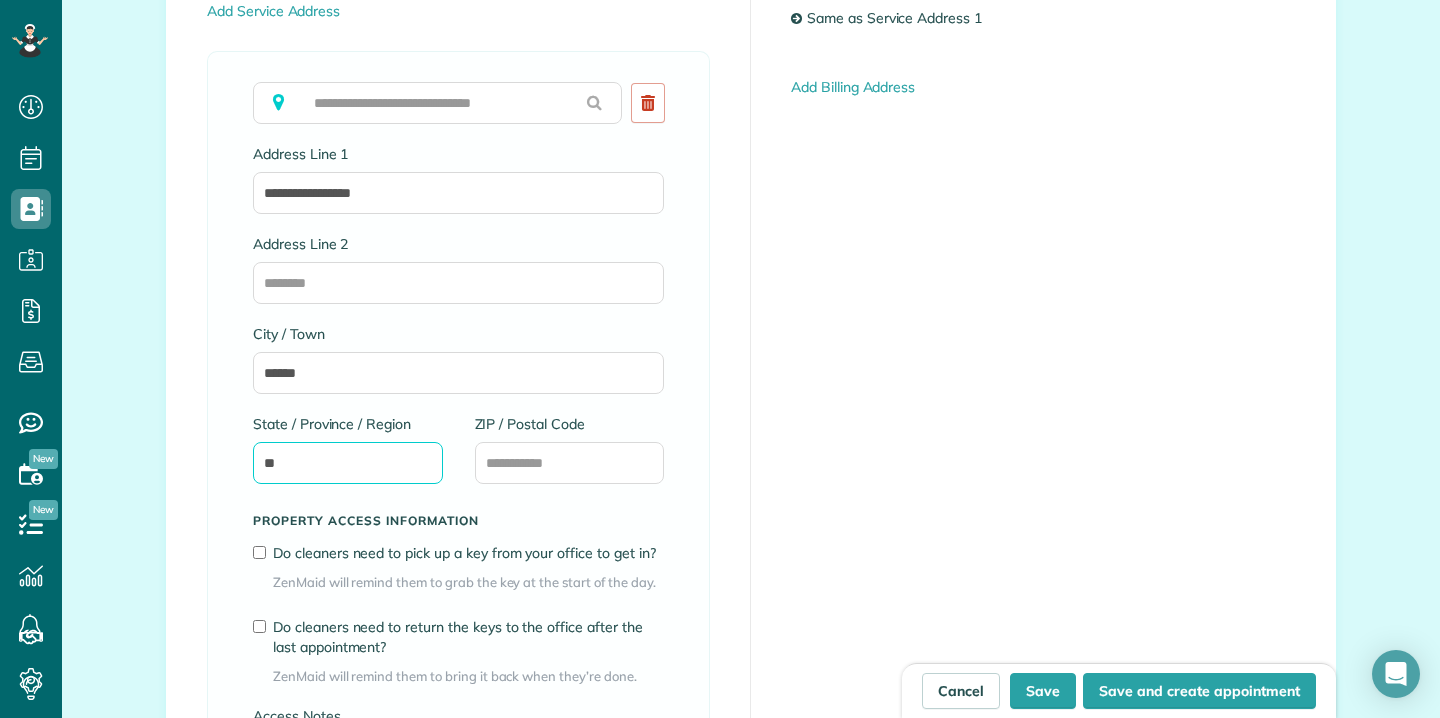 type on "**" 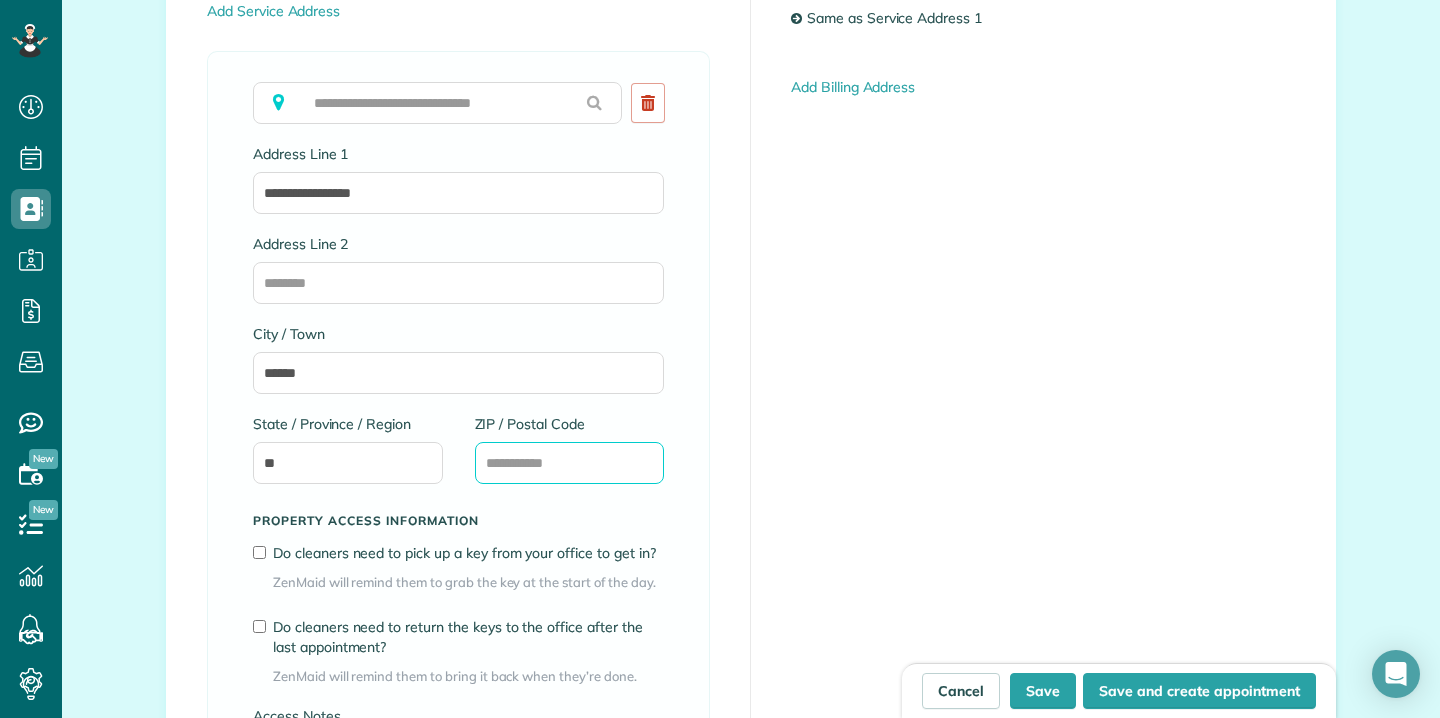 click on "ZIP / Postal Code" at bounding box center [570, 463] 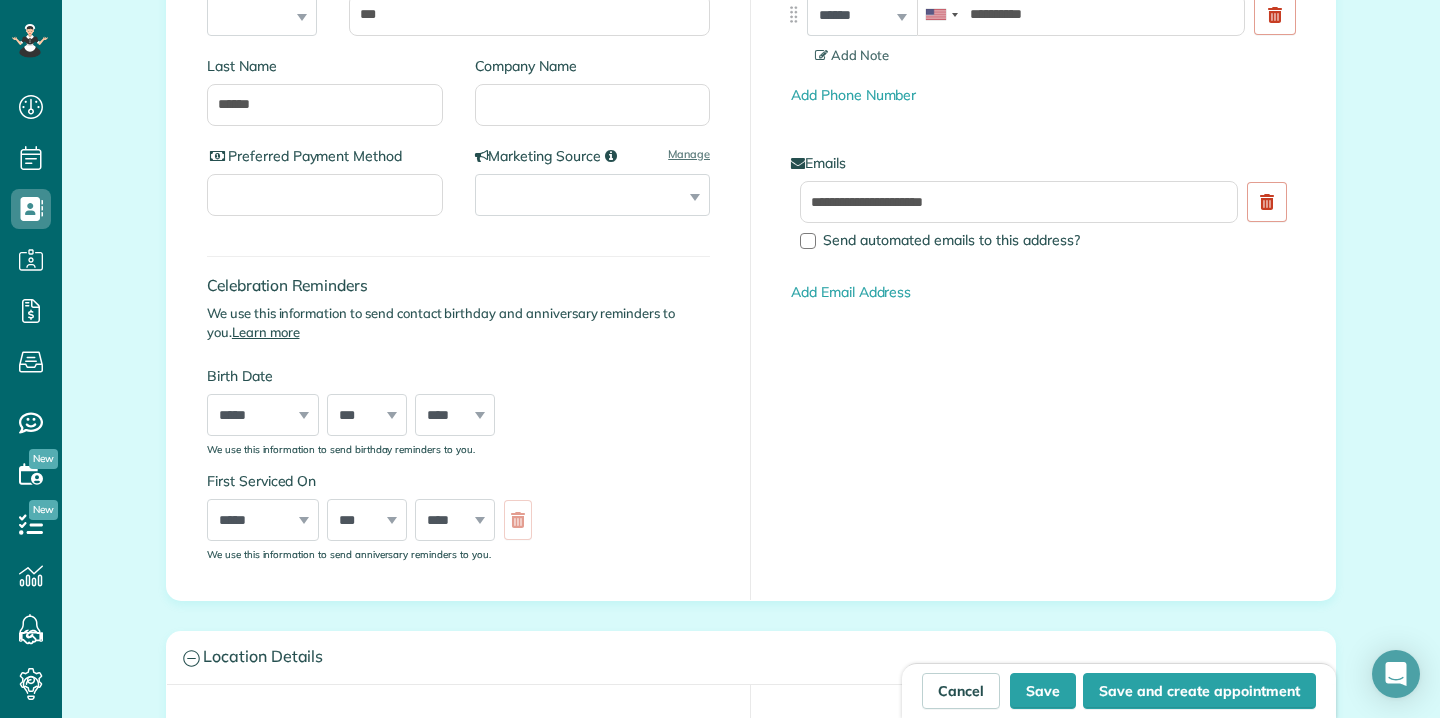 scroll, scrollTop: 339, scrollLeft: 0, axis: vertical 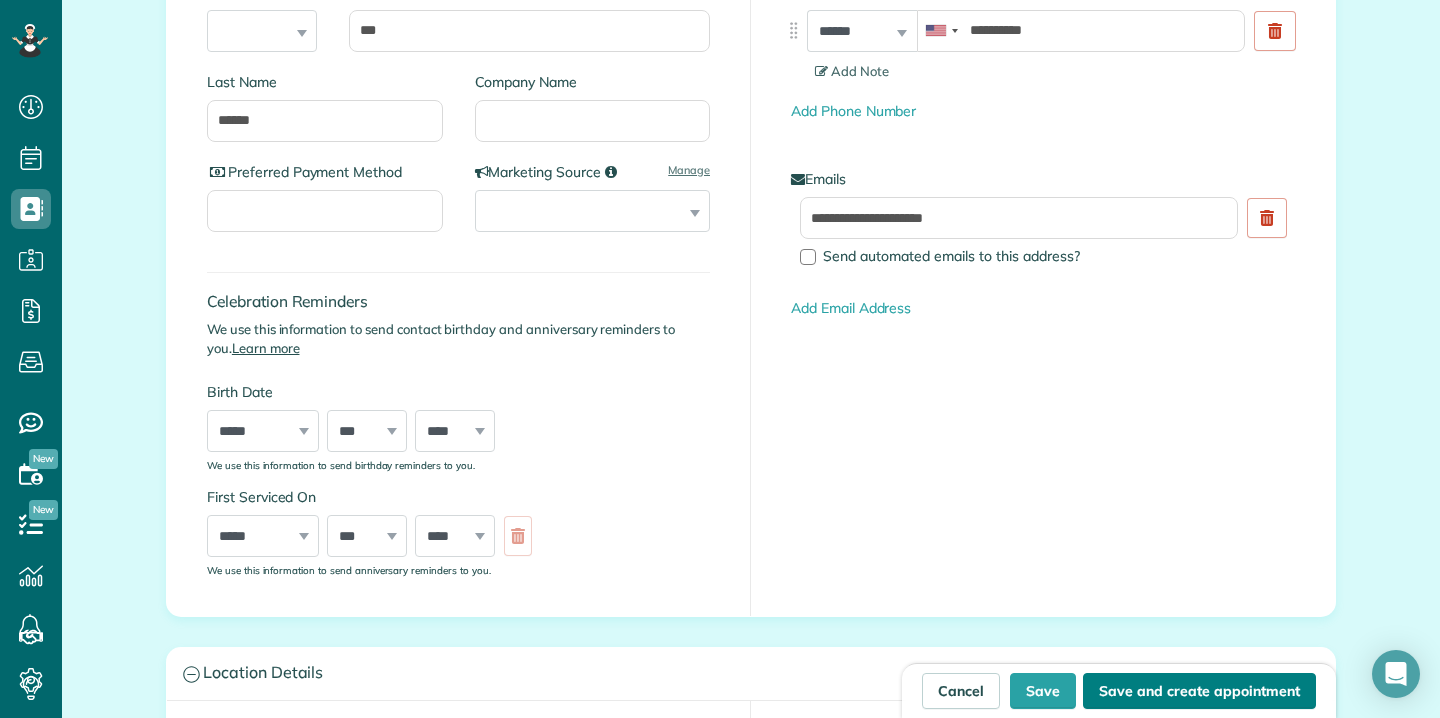 type on "*****" 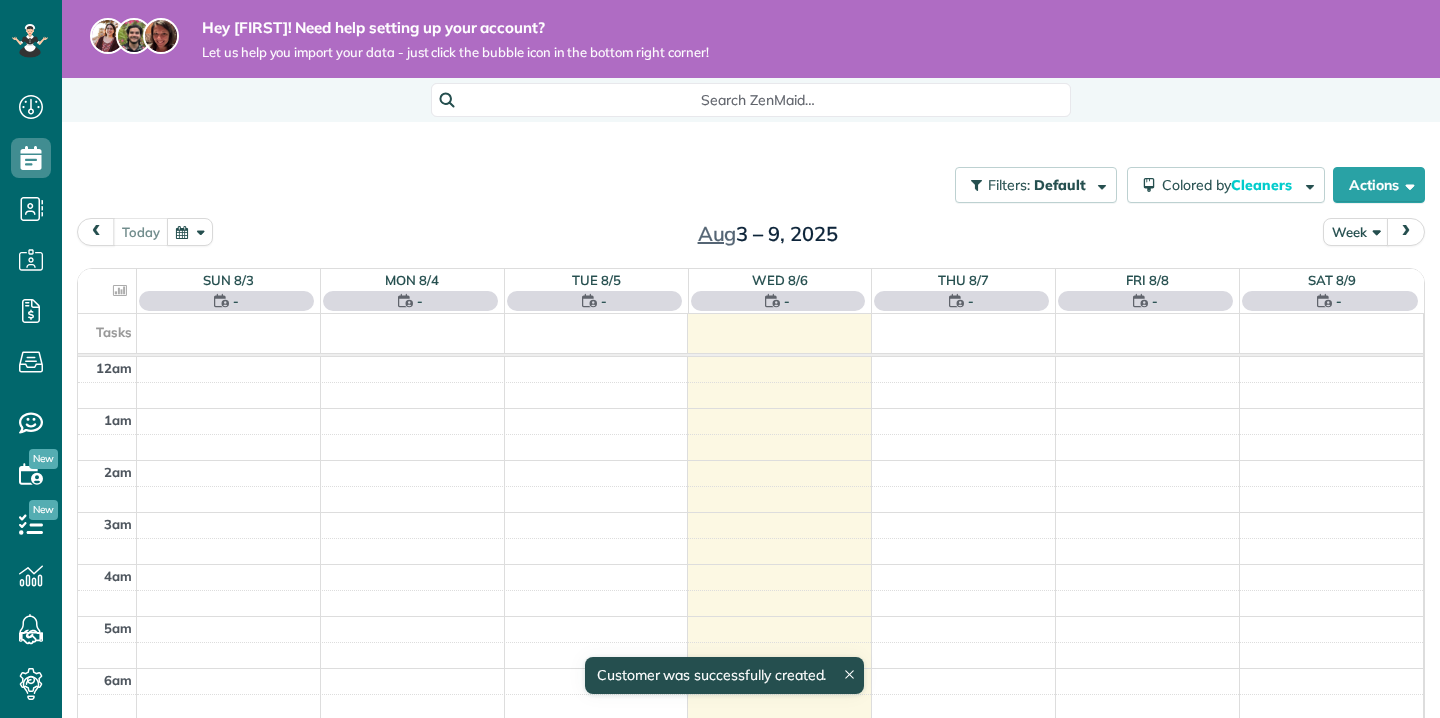 scroll, scrollTop: 0, scrollLeft: 0, axis: both 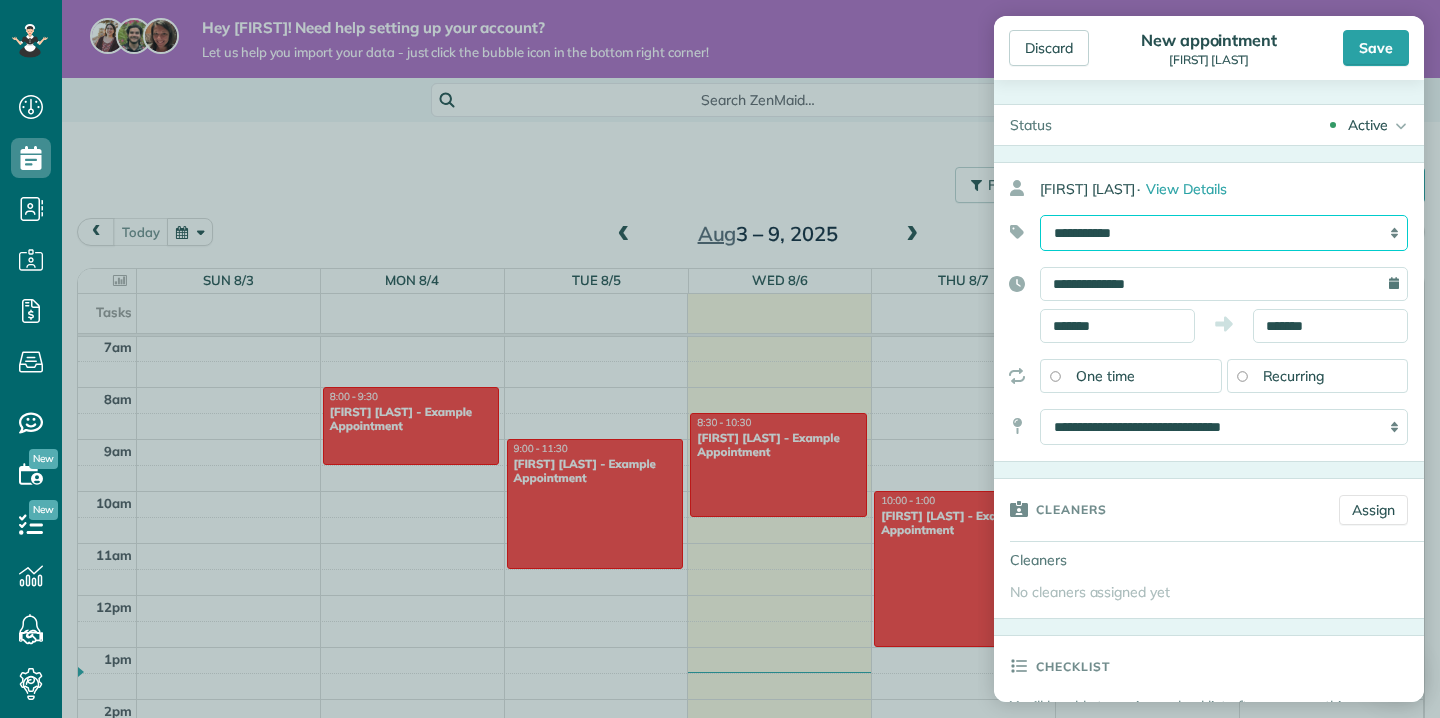 click on "**********" at bounding box center (1224, 233) 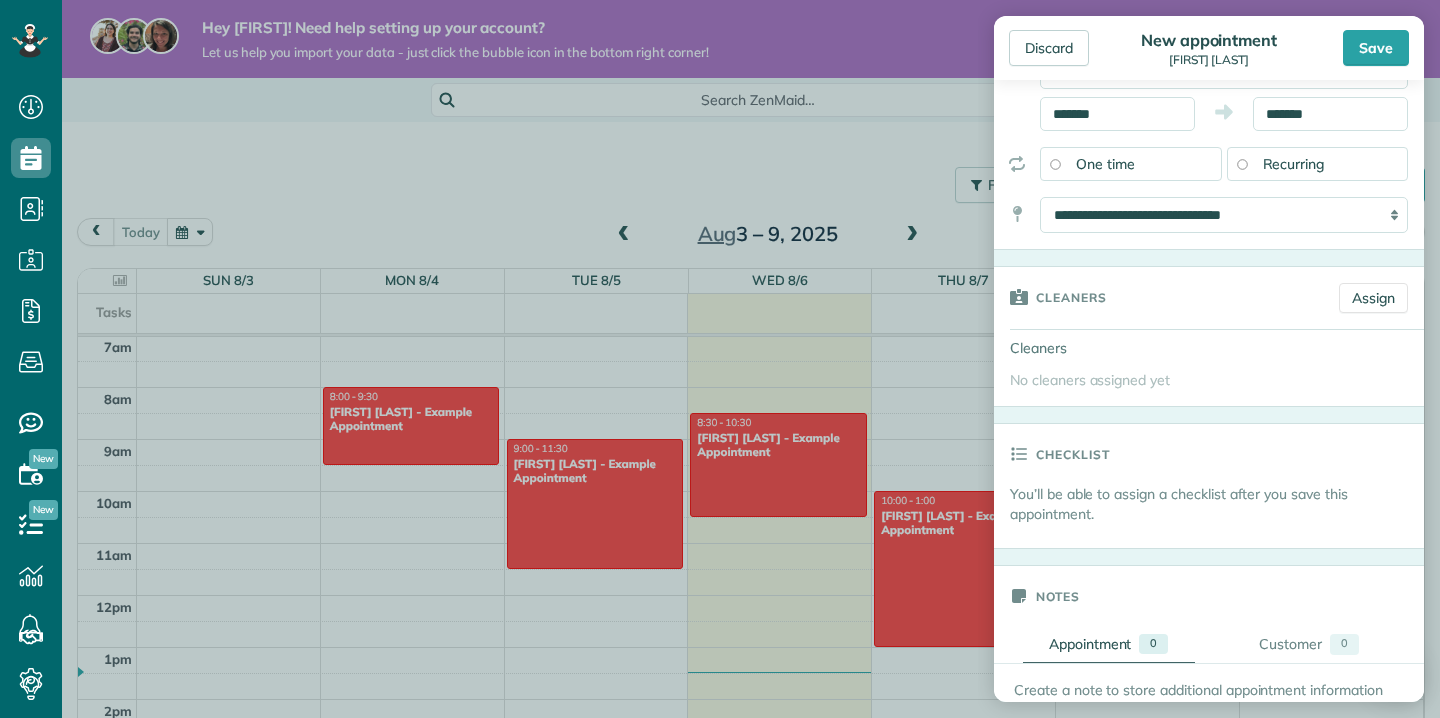 scroll, scrollTop: 213, scrollLeft: 0, axis: vertical 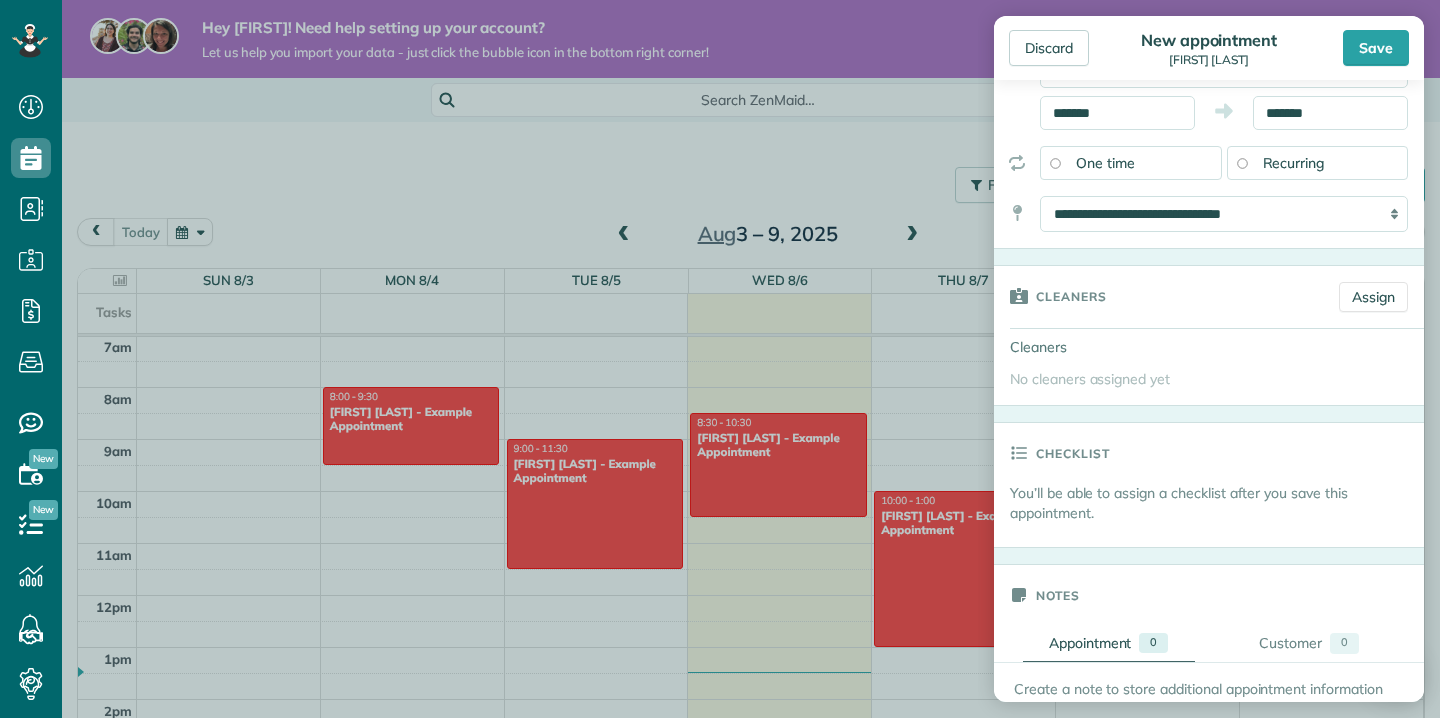 click on "Cleaners" at bounding box center [1064, 347] 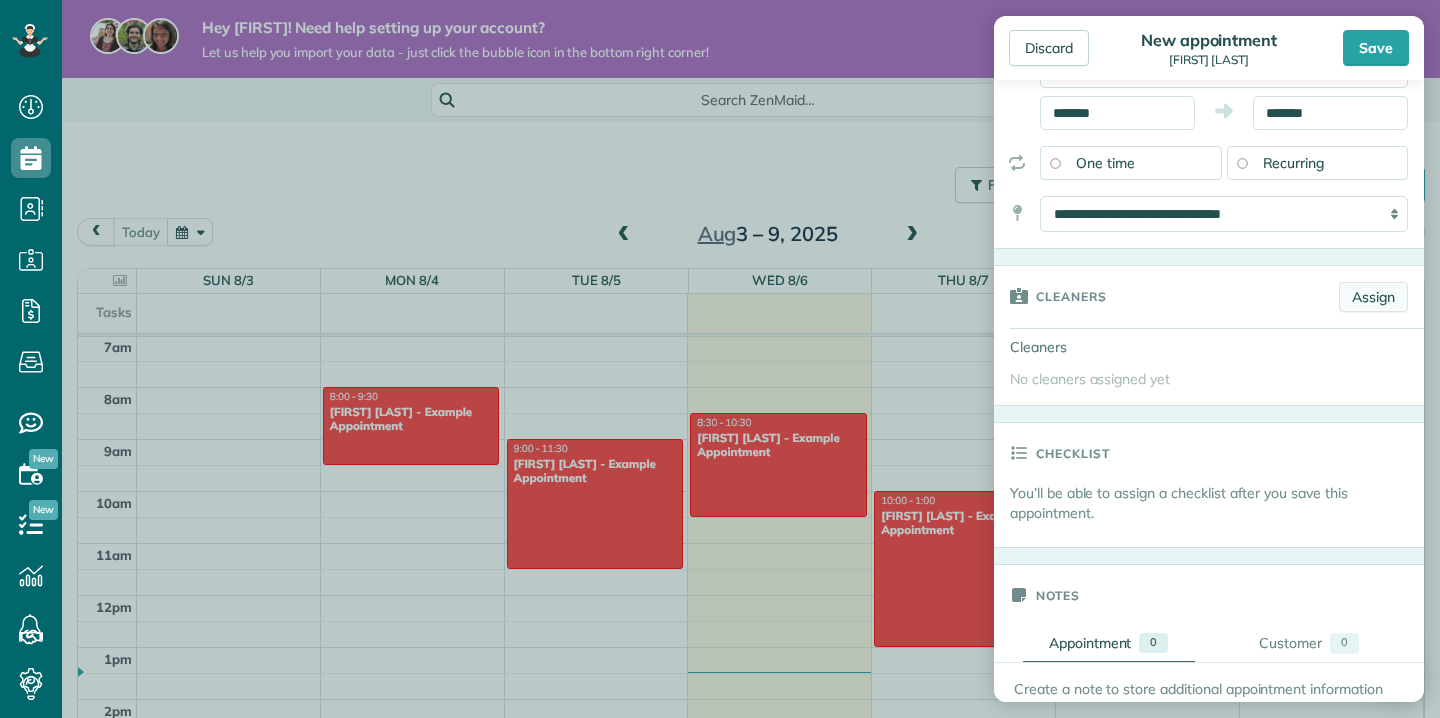 click on "Assign" at bounding box center (1373, 297) 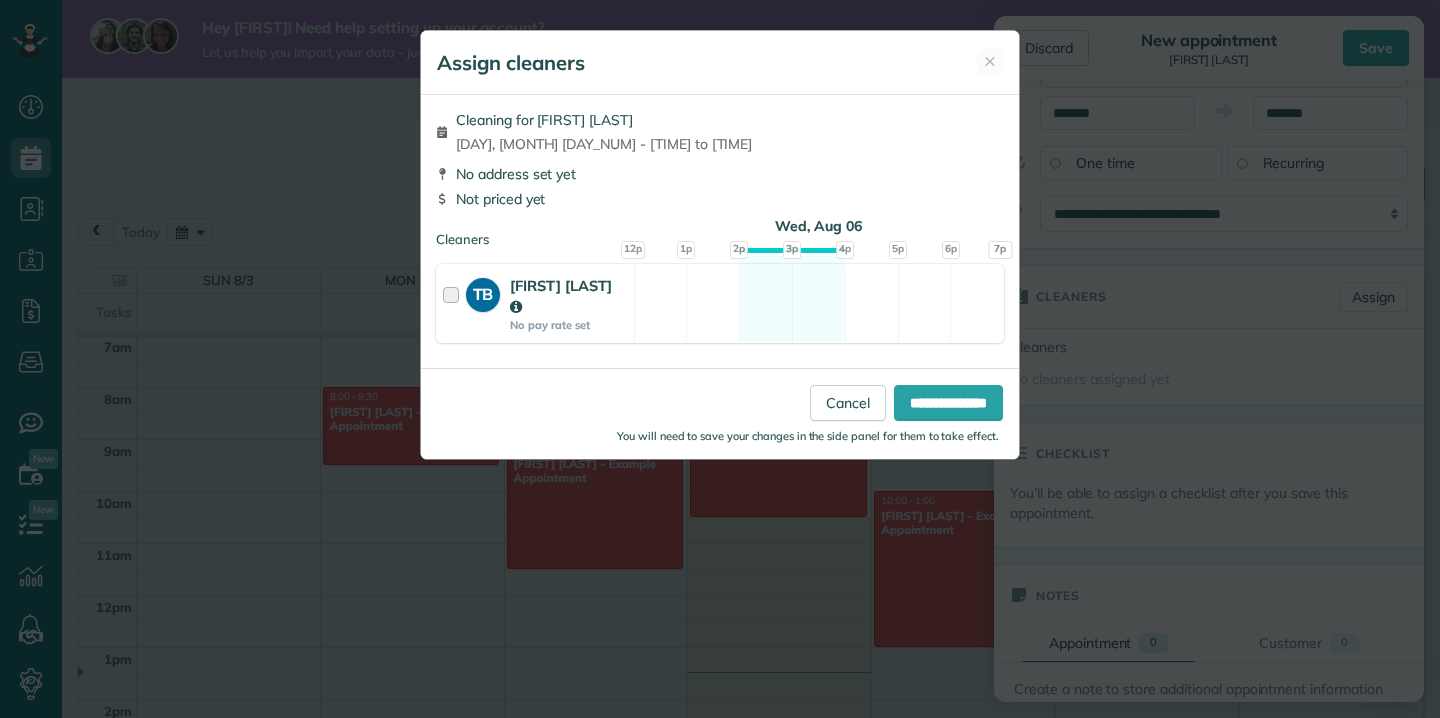 click on "timothy borden" at bounding box center [561, 296] 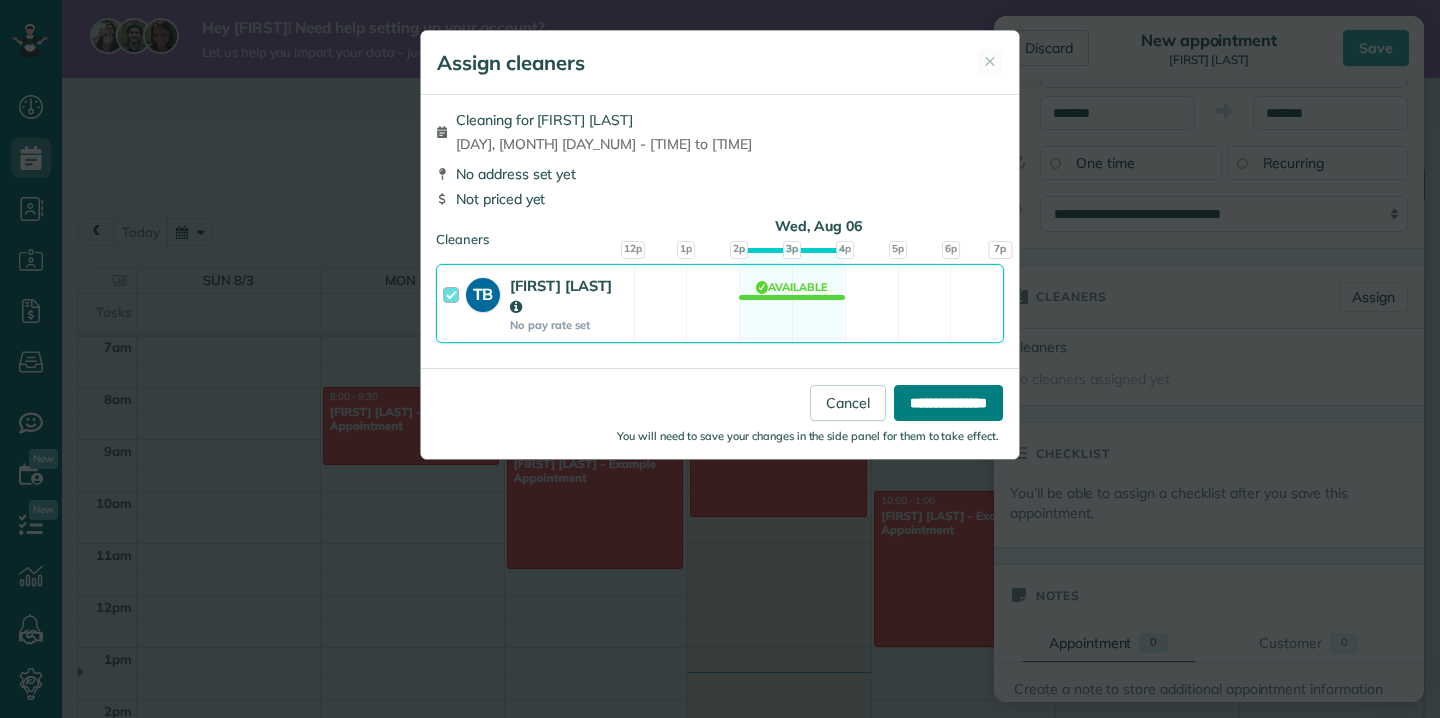 click on "**********" at bounding box center [948, 403] 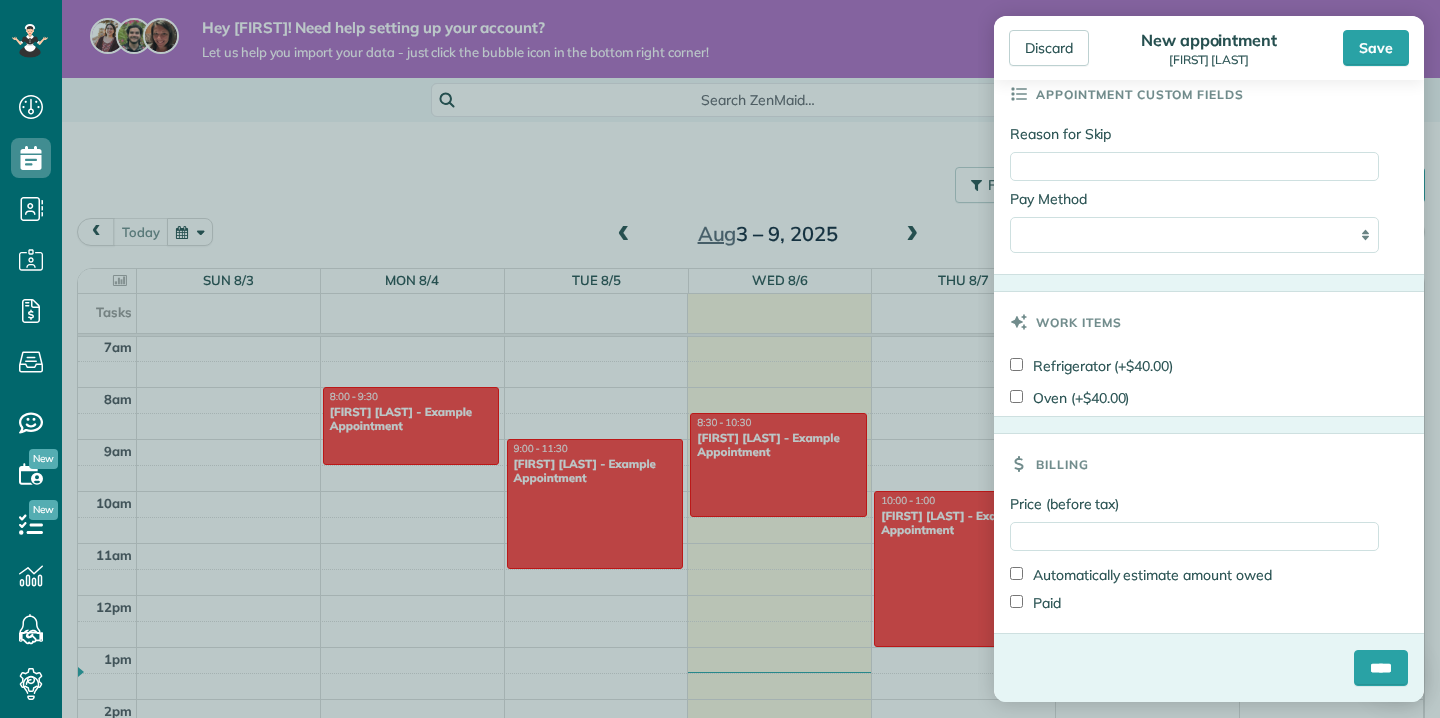 scroll, scrollTop: 1051, scrollLeft: 0, axis: vertical 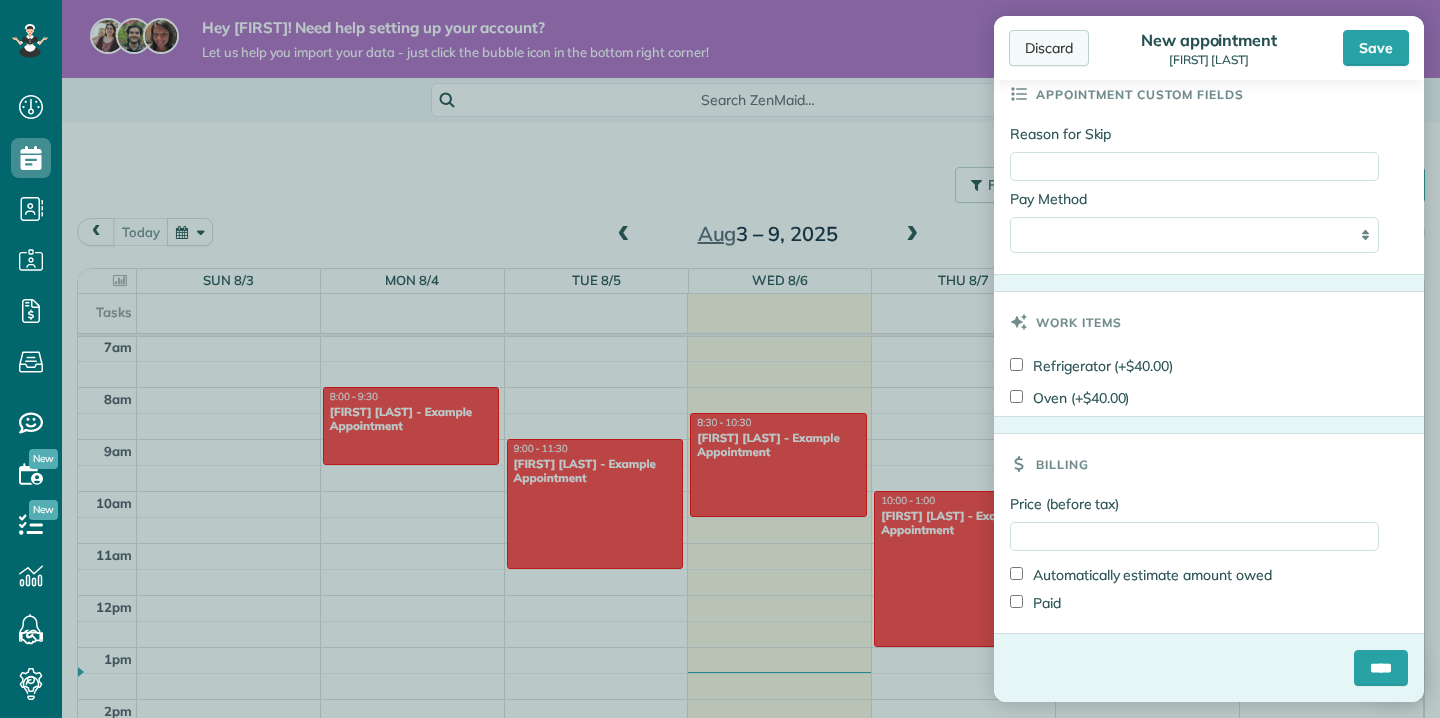 click on "Discard" at bounding box center (1049, 48) 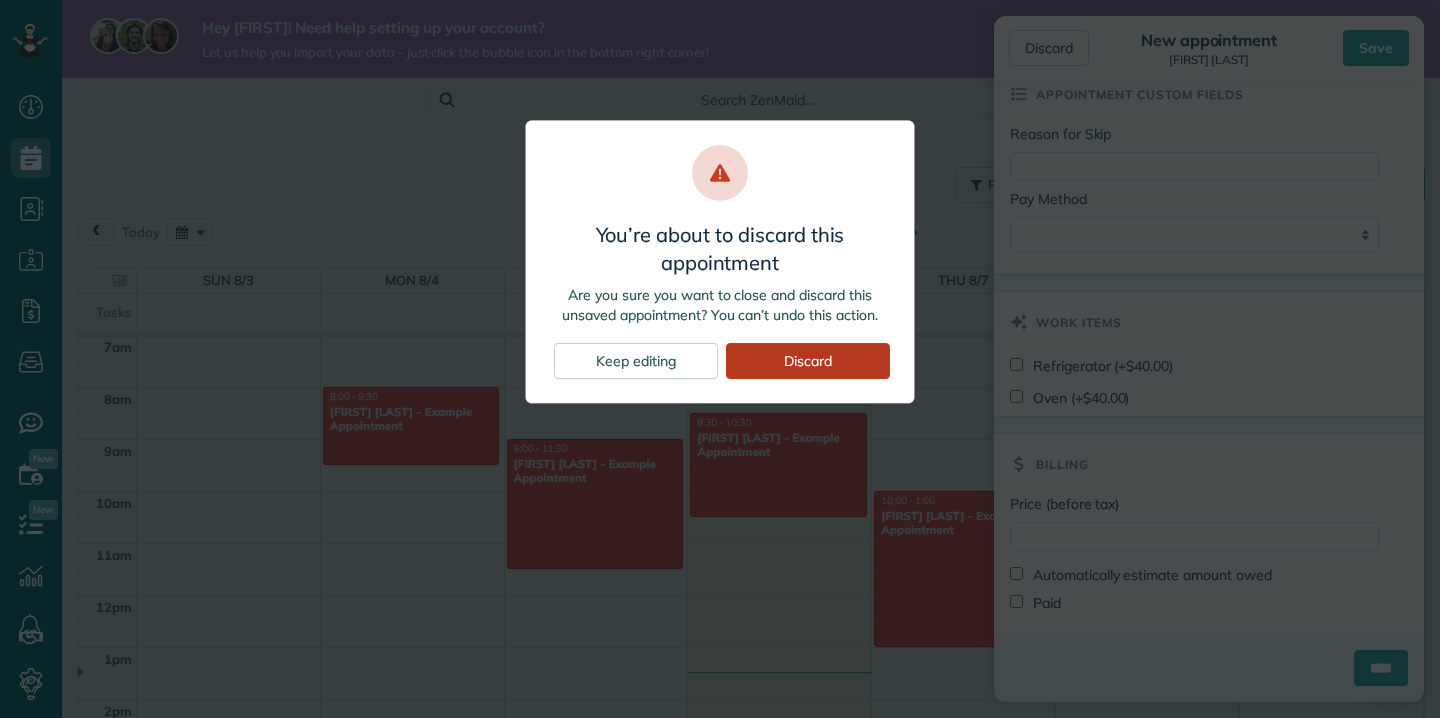 click on "Discard" at bounding box center (808, 361) 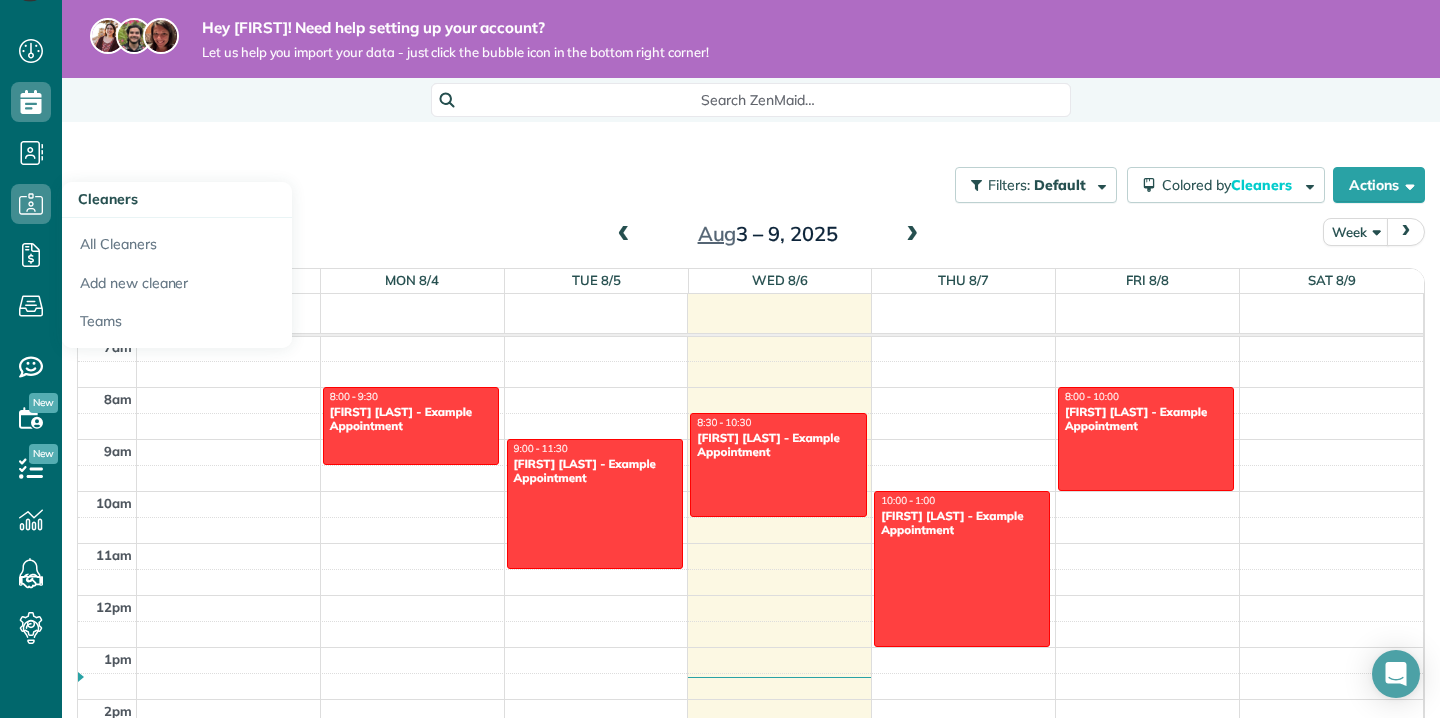 scroll, scrollTop: 0, scrollLeft: 0, axis: both 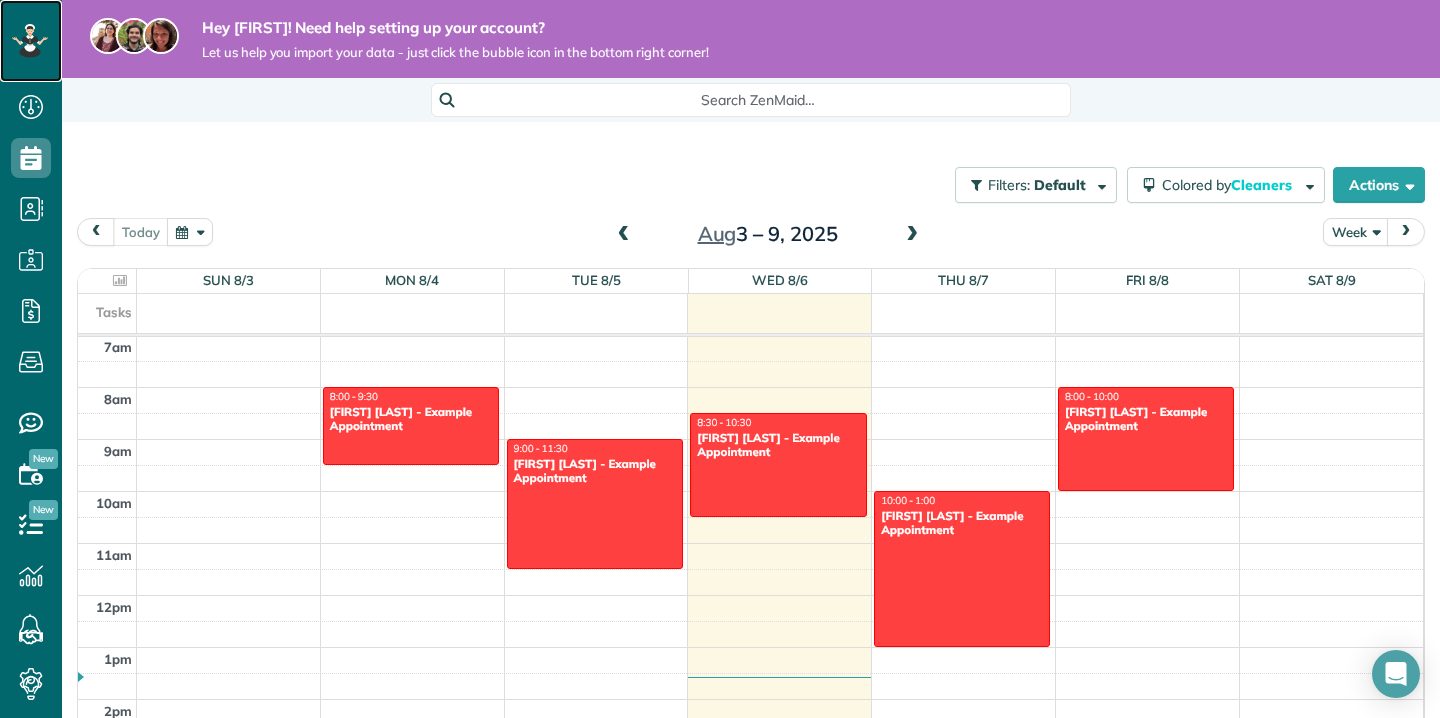 click 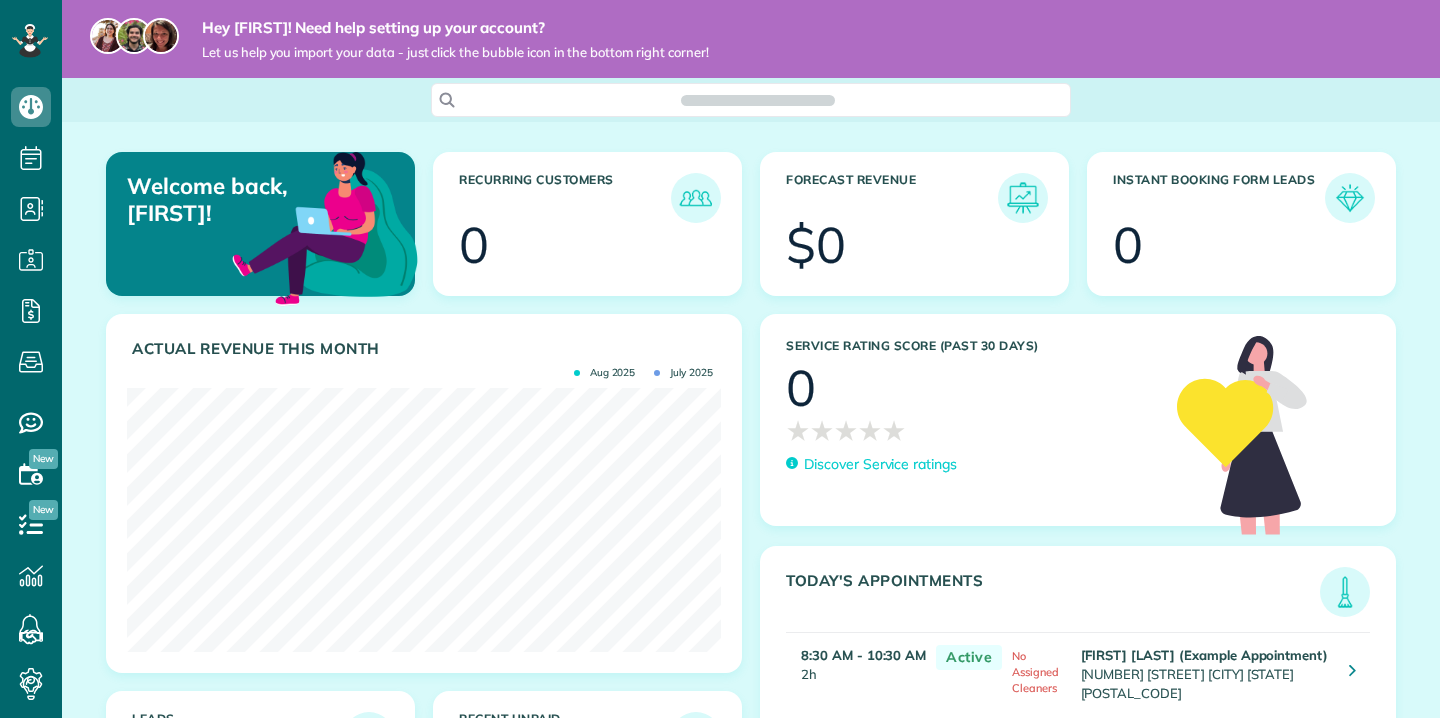 scroll, scrollTop: 0, scrollLeft: 0, axis: both 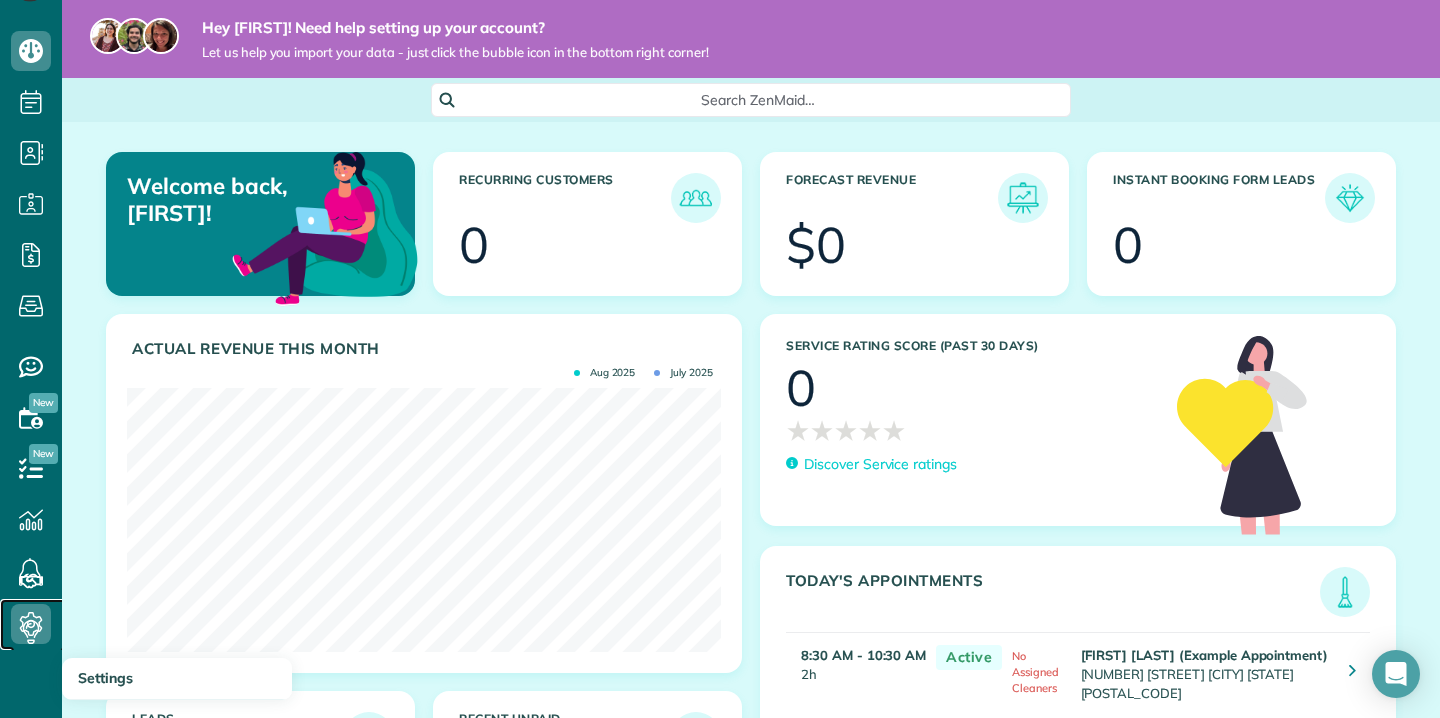 click 